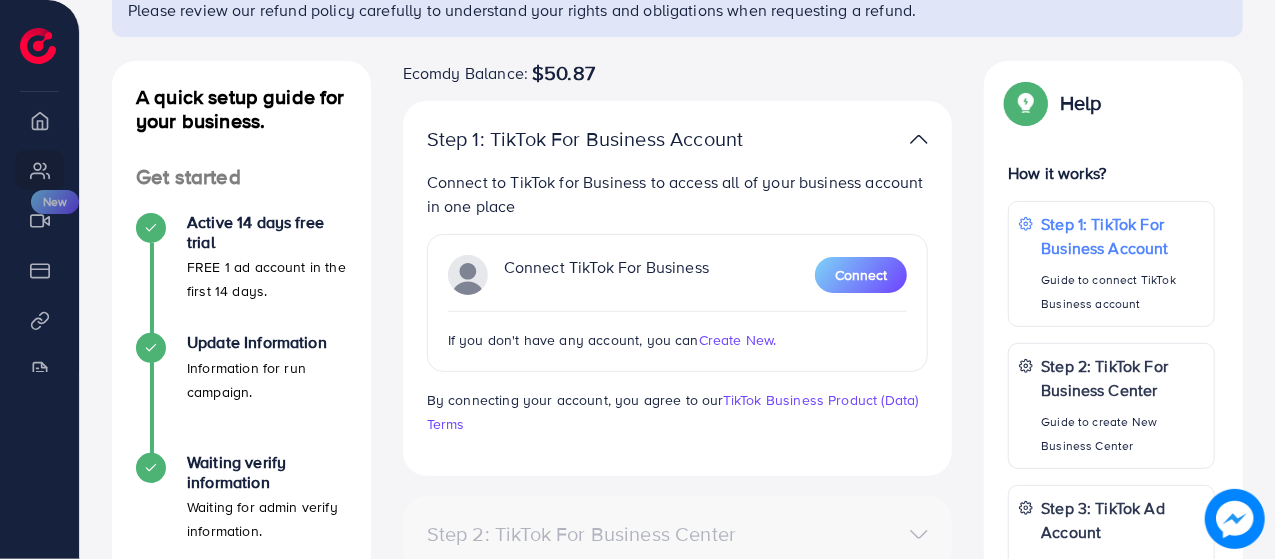 scroll, scrollTop: 200, scrollLeft: 0, axis: vertical 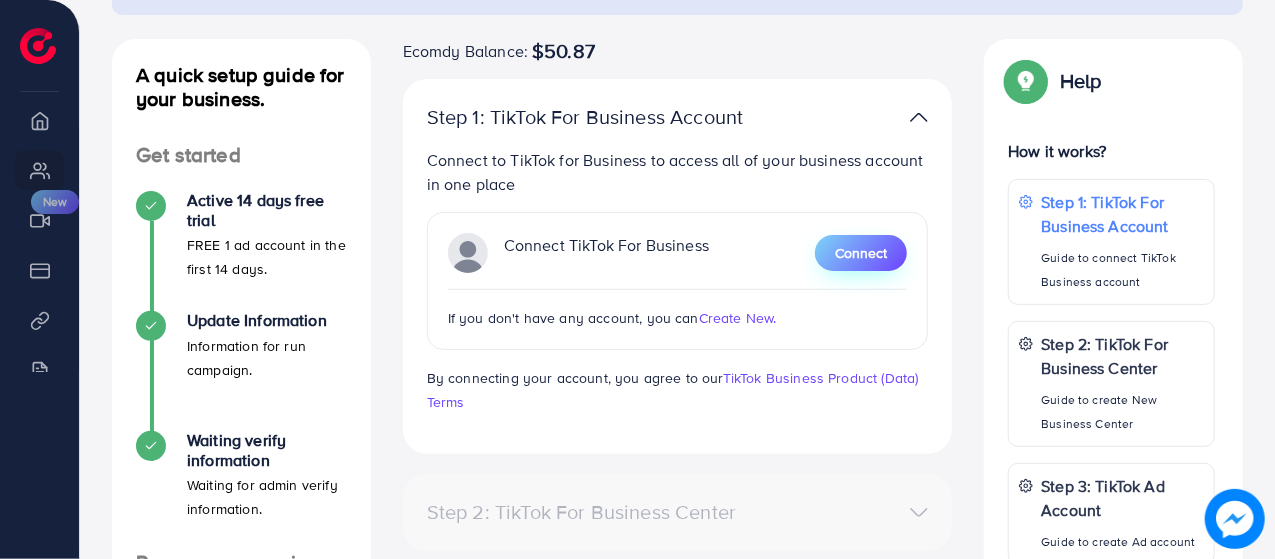 click on "Connect" at bounding box center (861, 253) 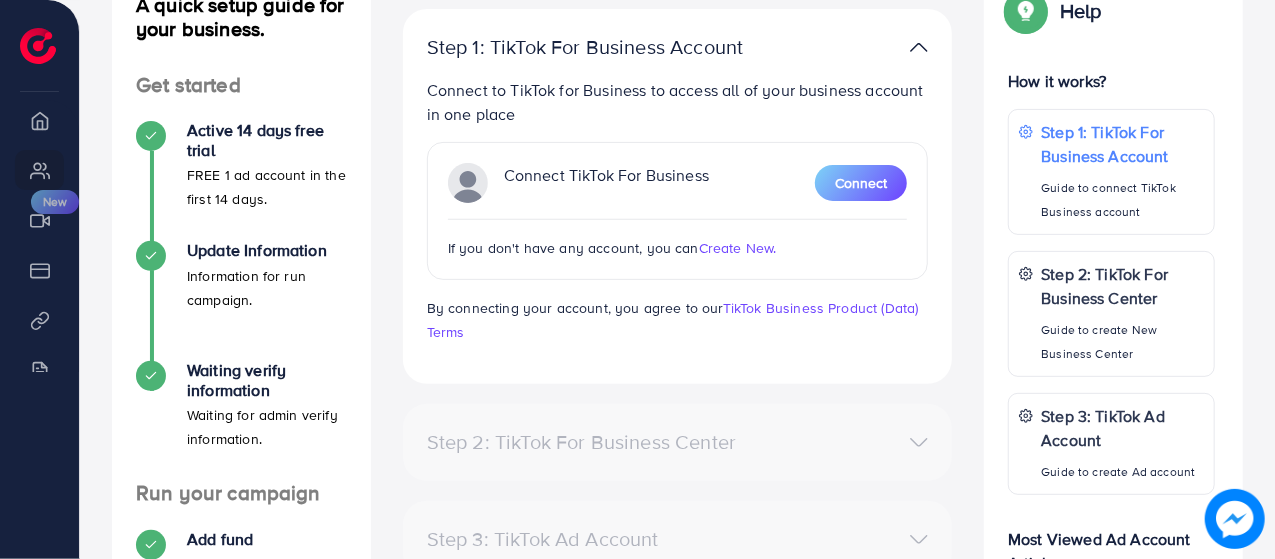 scroll, scrollTop: 300, scrollLeft: 0, axis: vertical 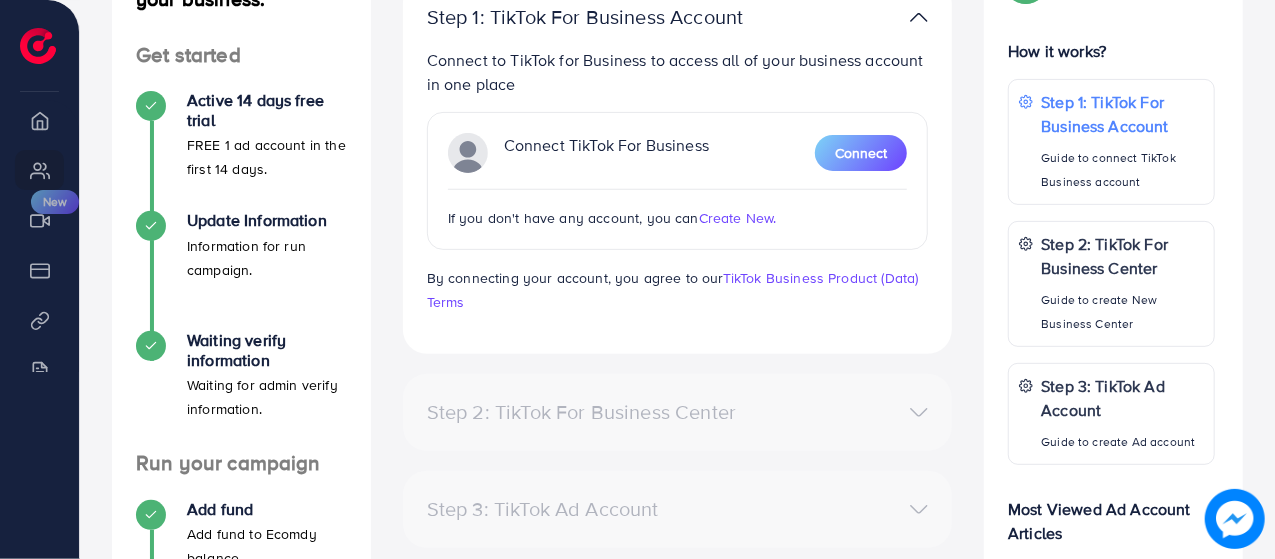 click on "Create New." at bounding box center [738, 218] 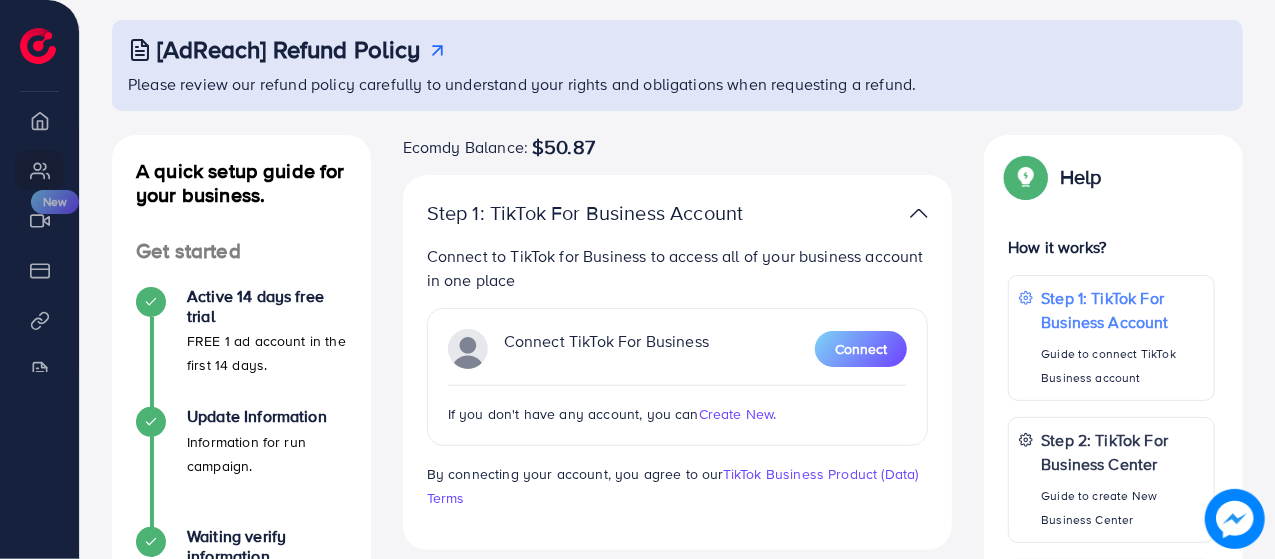 scroll, scrollTop: 200, scrollLeft: 0, axis: vertical 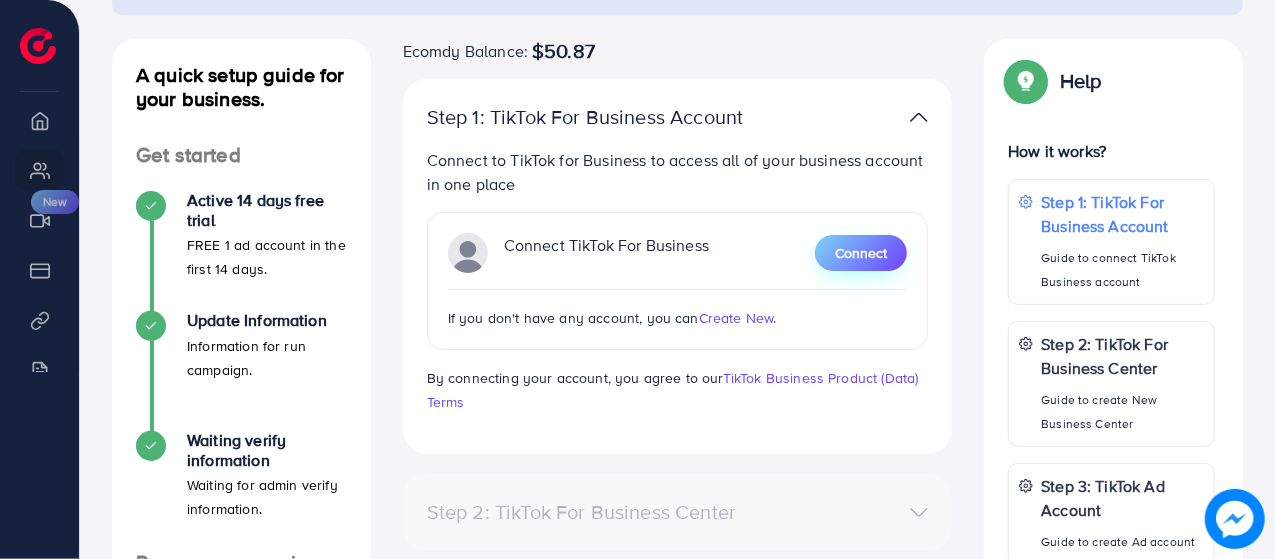 click on "Connect" at bounding box center [861, 253] 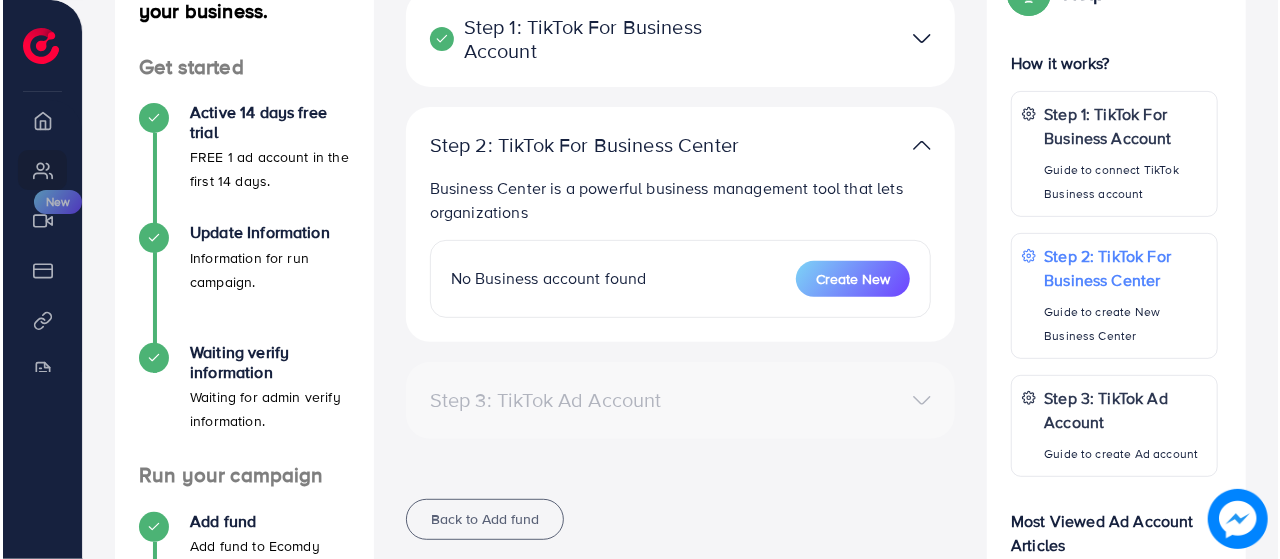 scroll, scrollTop: 300, scrollLeft: 0, axis: vertical 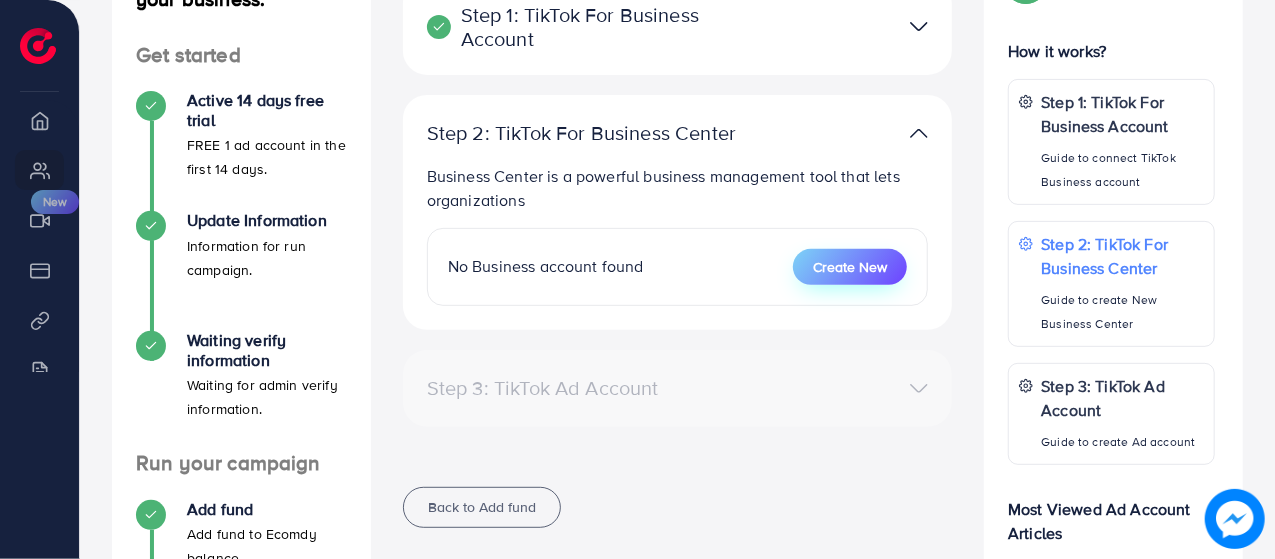 click on "Create New" at bounding box center [850, 267] 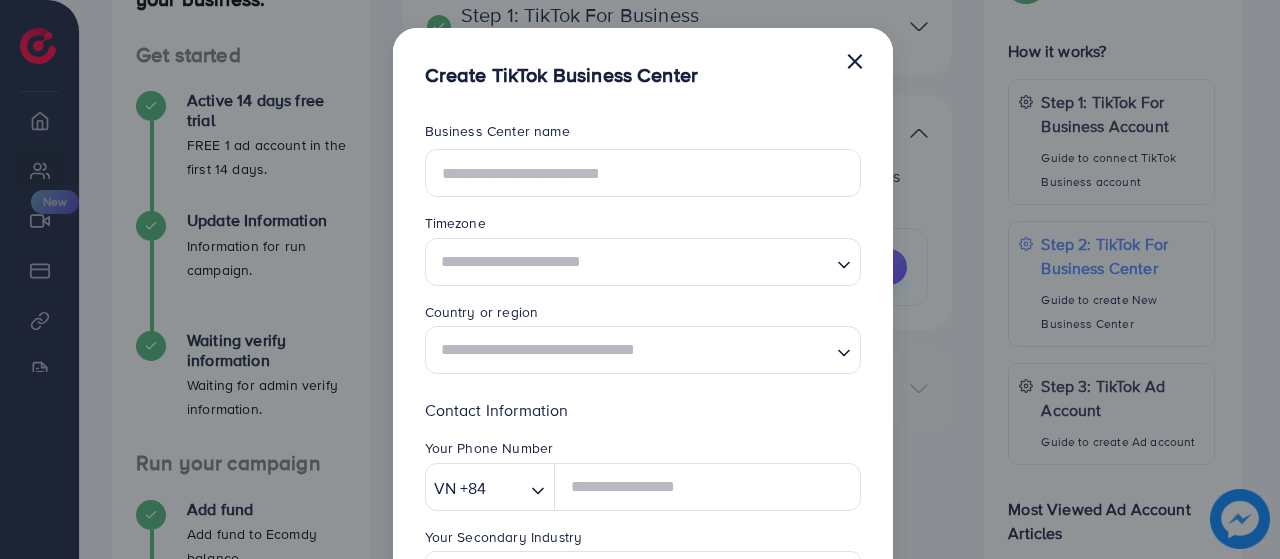 scroll, scrollTop: 0, scrollLeft: 0, axis: both 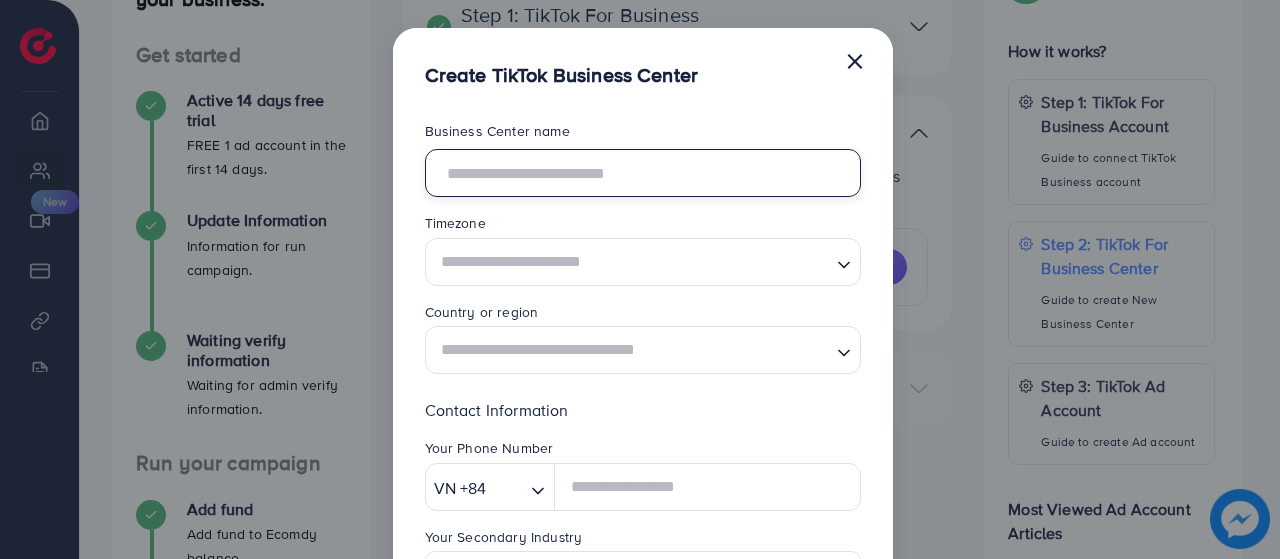 click at bounding box center [643, 173] 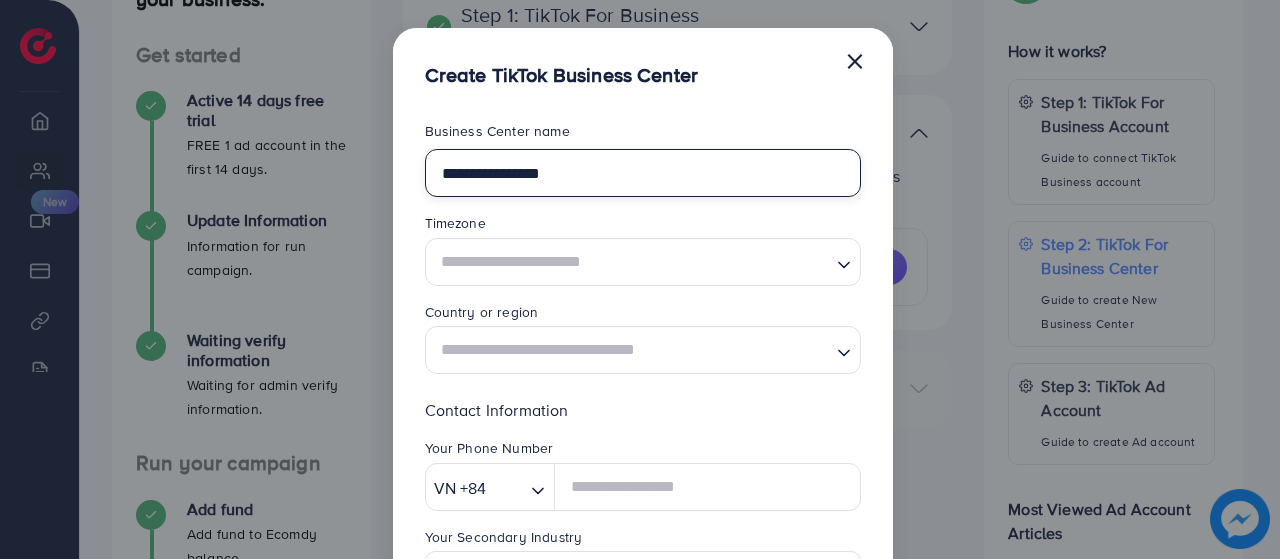 type on "**********" 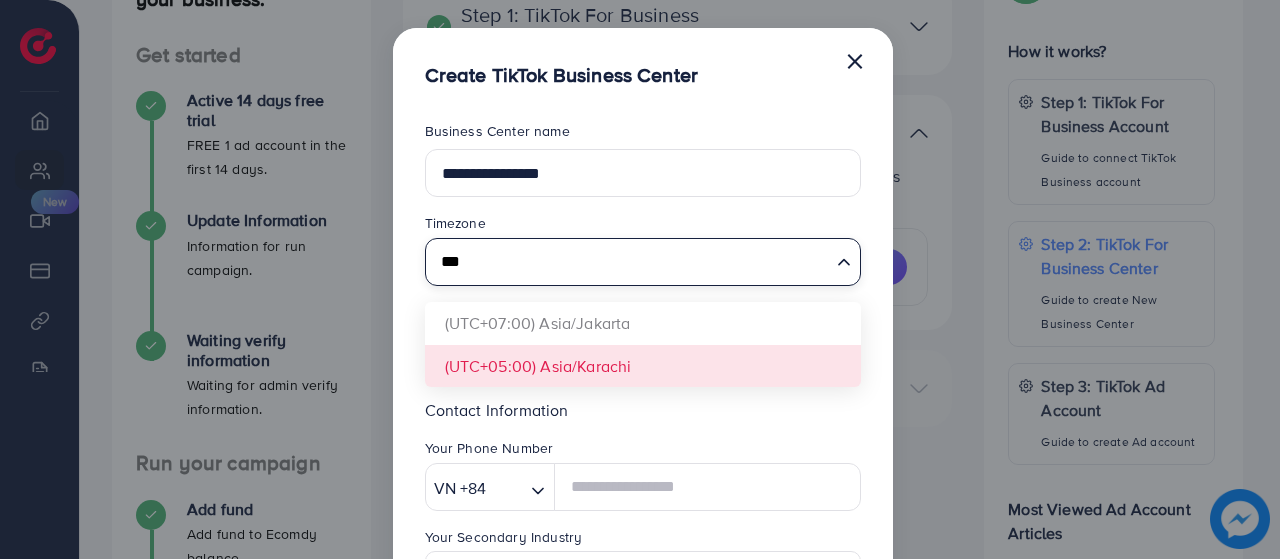 type on "***" 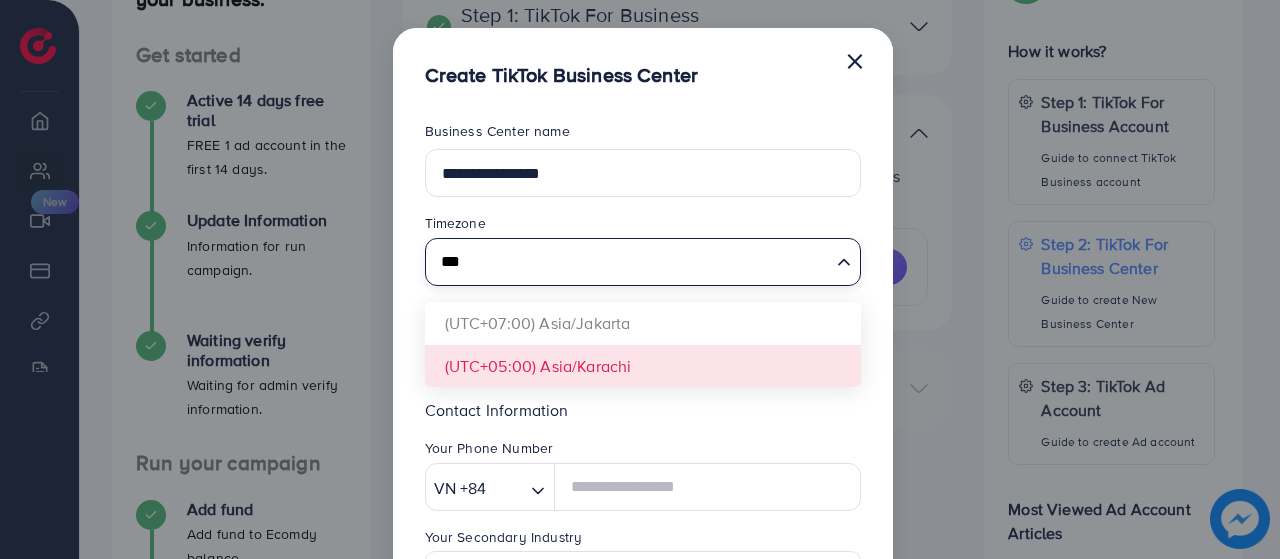 type 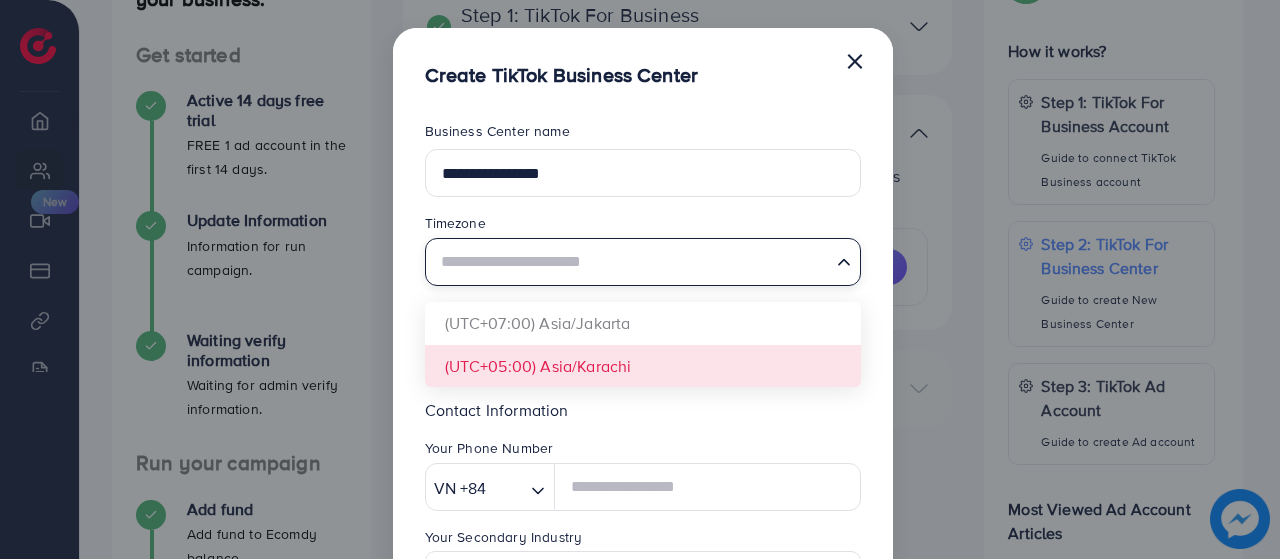 click on "**********" at bounding box center [643, 522] 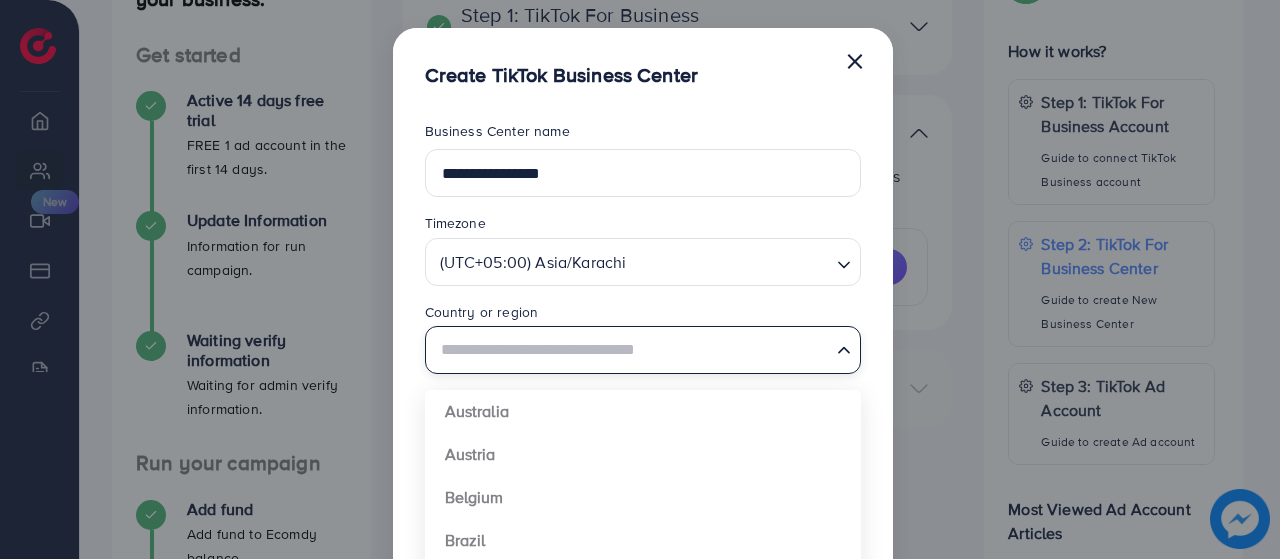 click at bounding box center [631, 350] 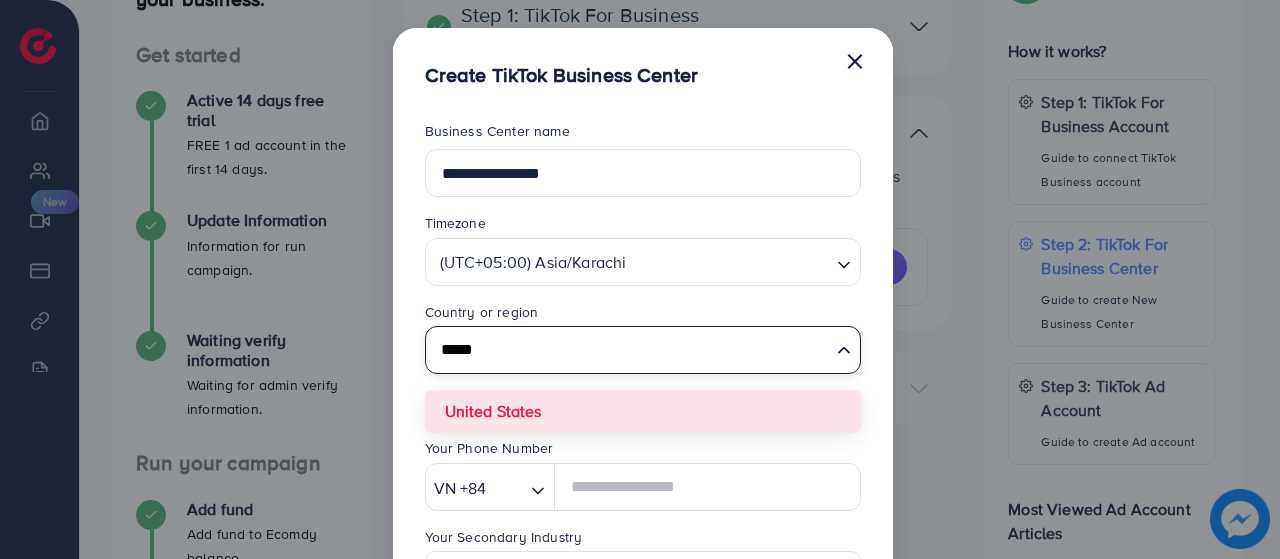 type on "*****" 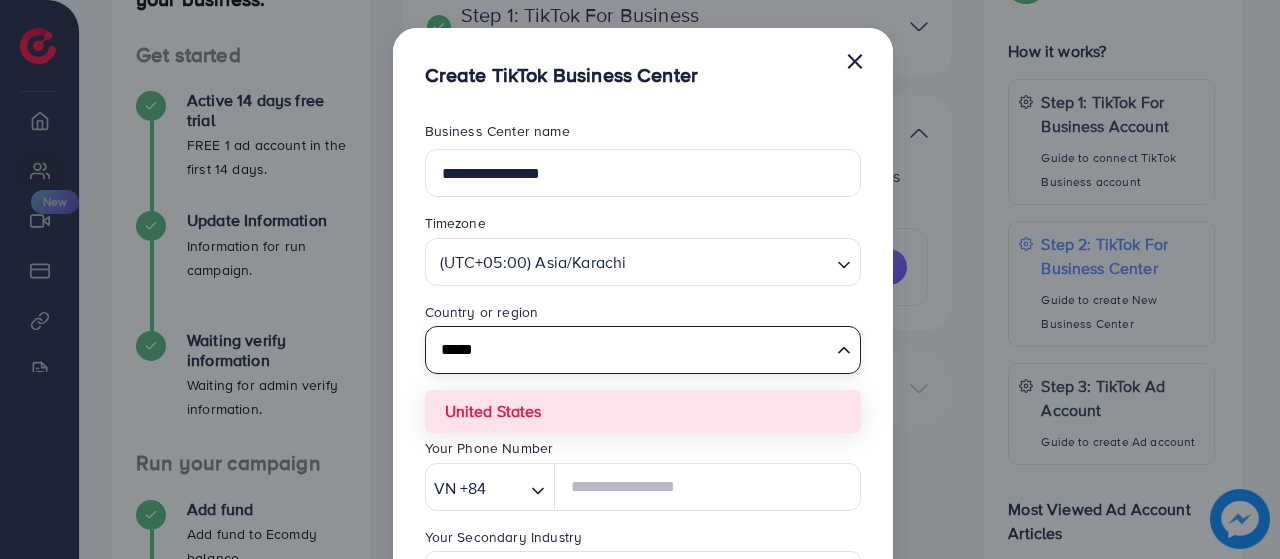 type 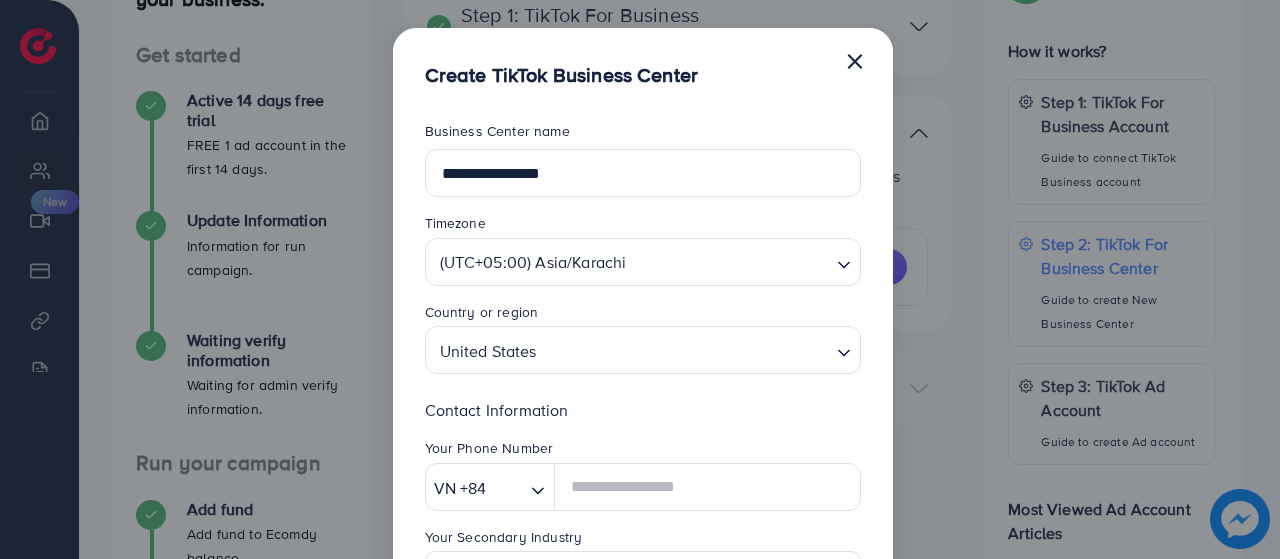 click on "**********" at bounding box center (643, 522) 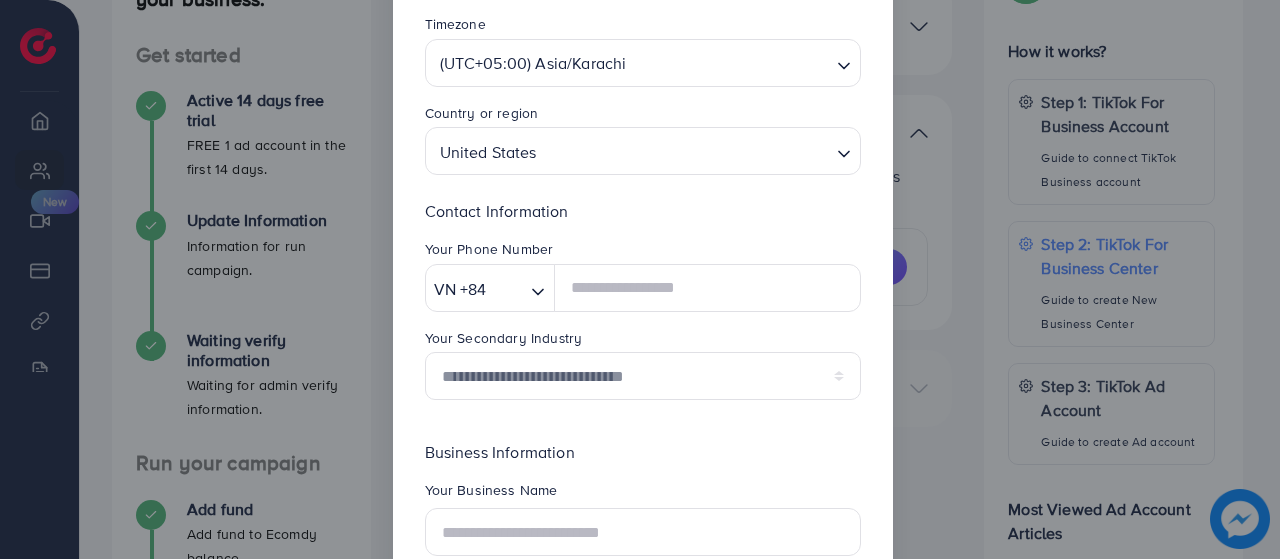 scroll, scrollTop: 200, scrollLeft: 0, axis: vertical 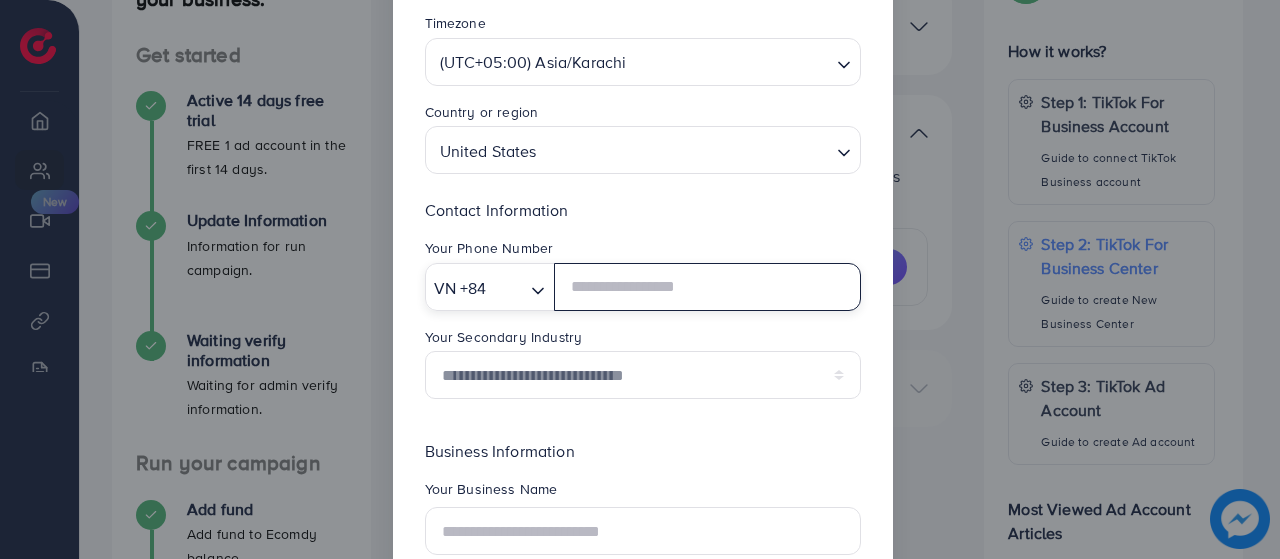 click at bounding box center [507, 288] 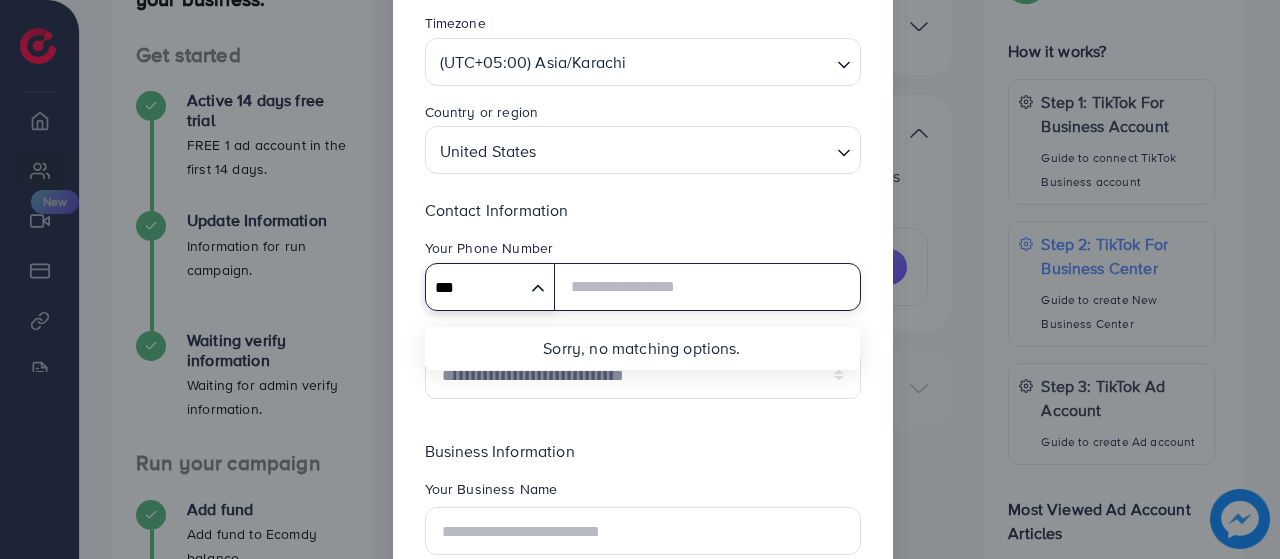 click on "***" at bounding box center [476, 288] 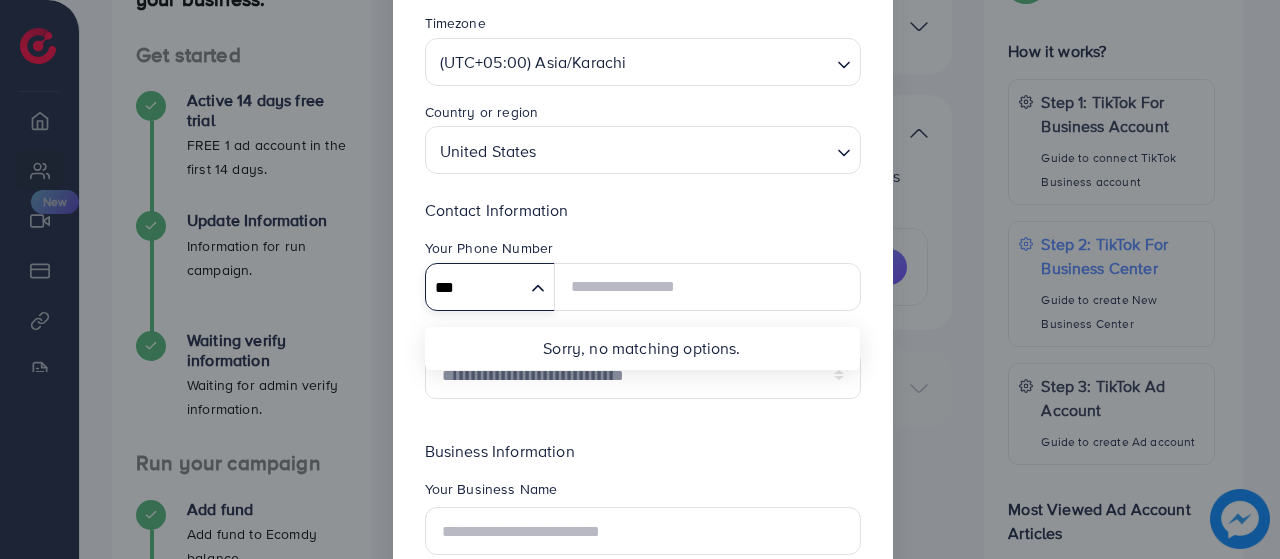 type 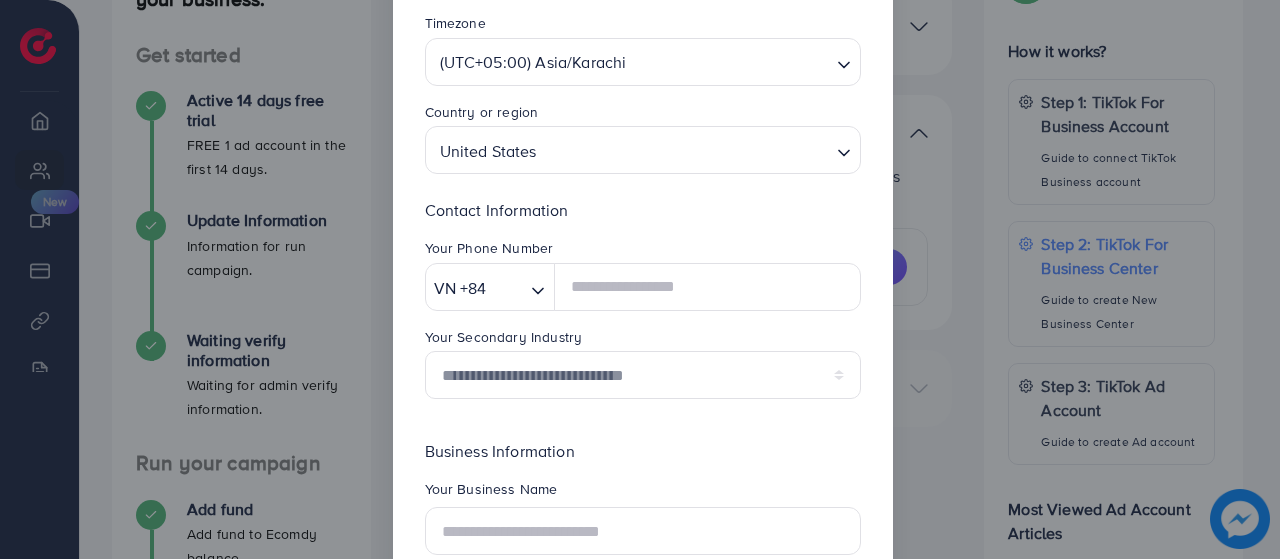 click on "Your Phone Number" at bounding box center (643, 250) 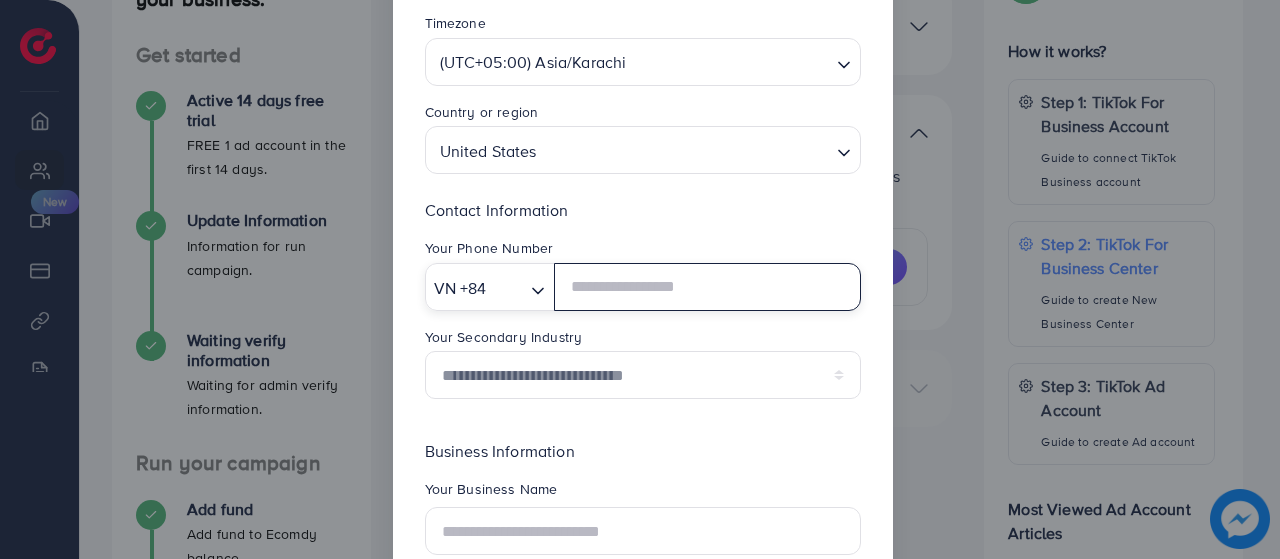 click 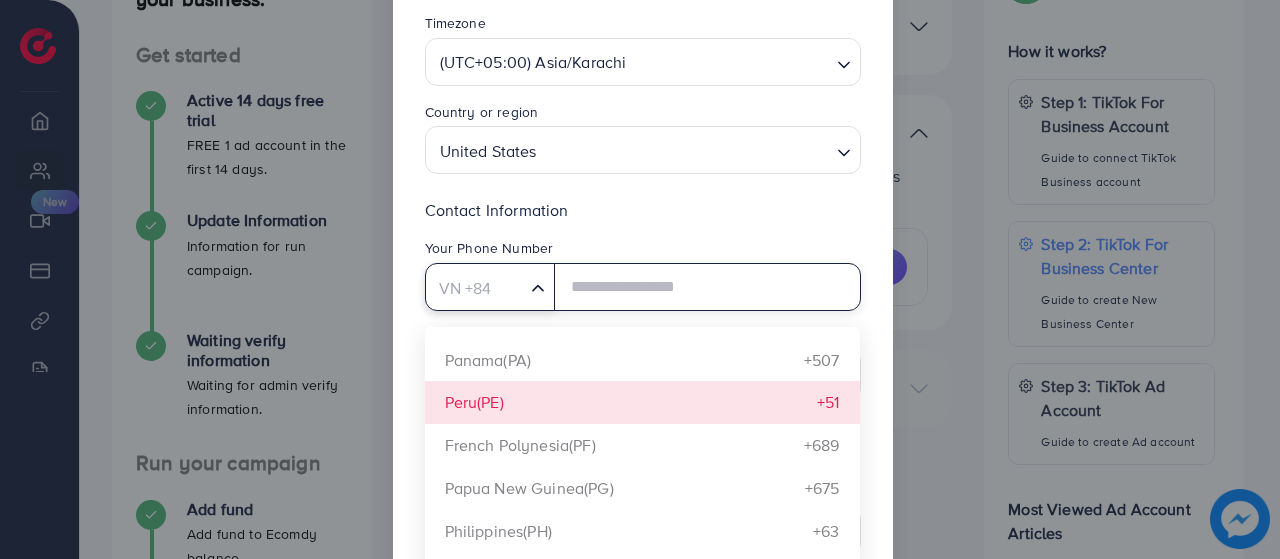 scroll, scrollTop: 6857, scrollLeft: 0, axis: vertical 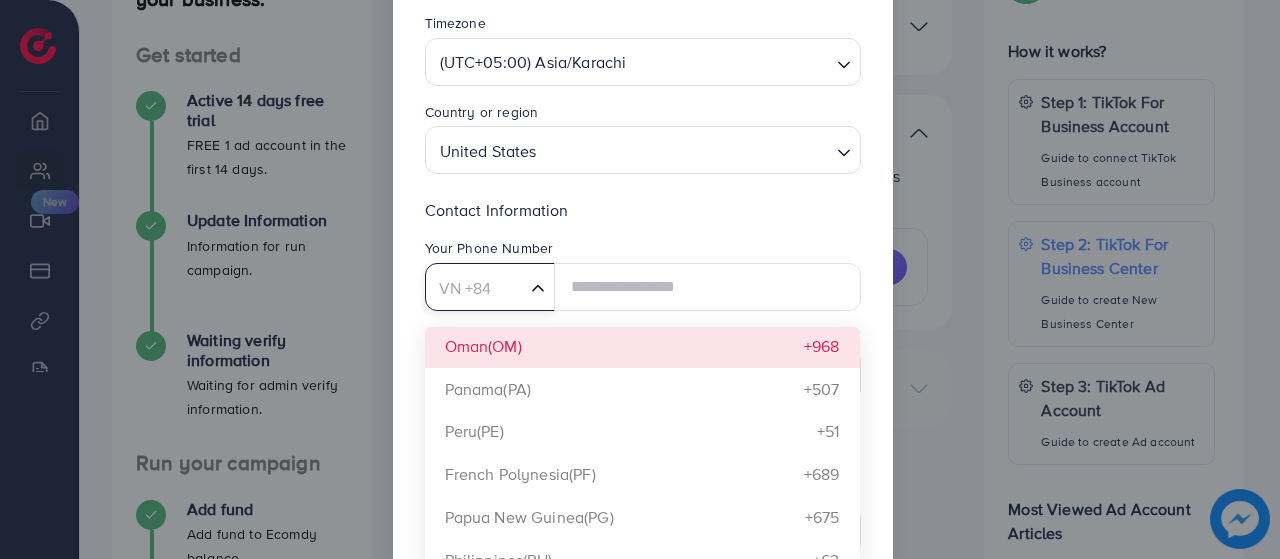 click on "**********" at bounding box center [643, 322] 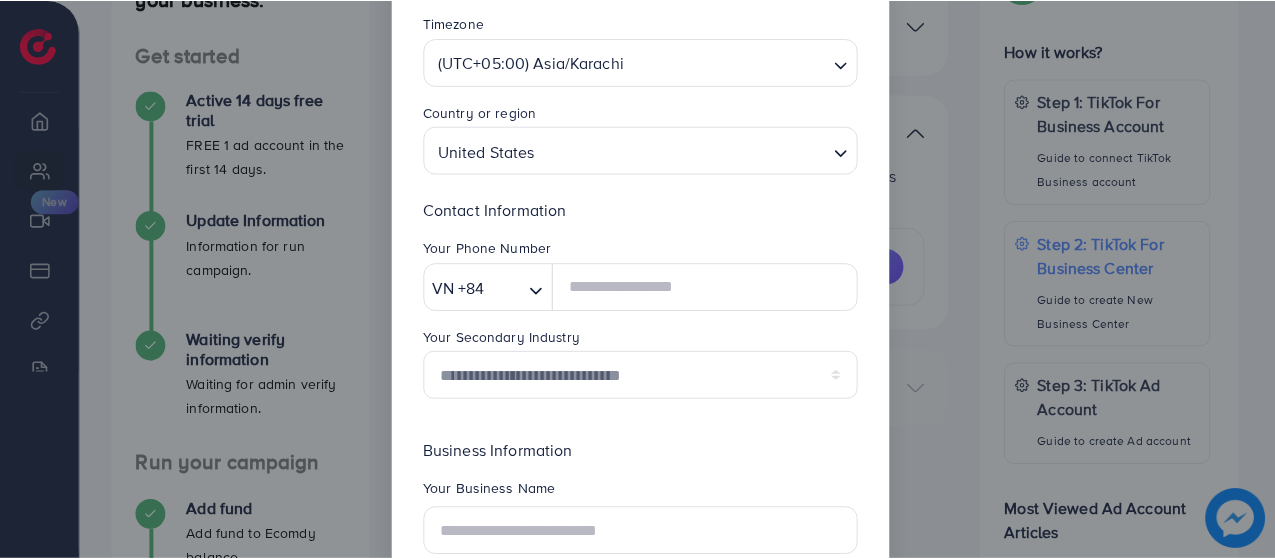 scroll, scrollTop: 0, scrollLeft: 0, axis: both 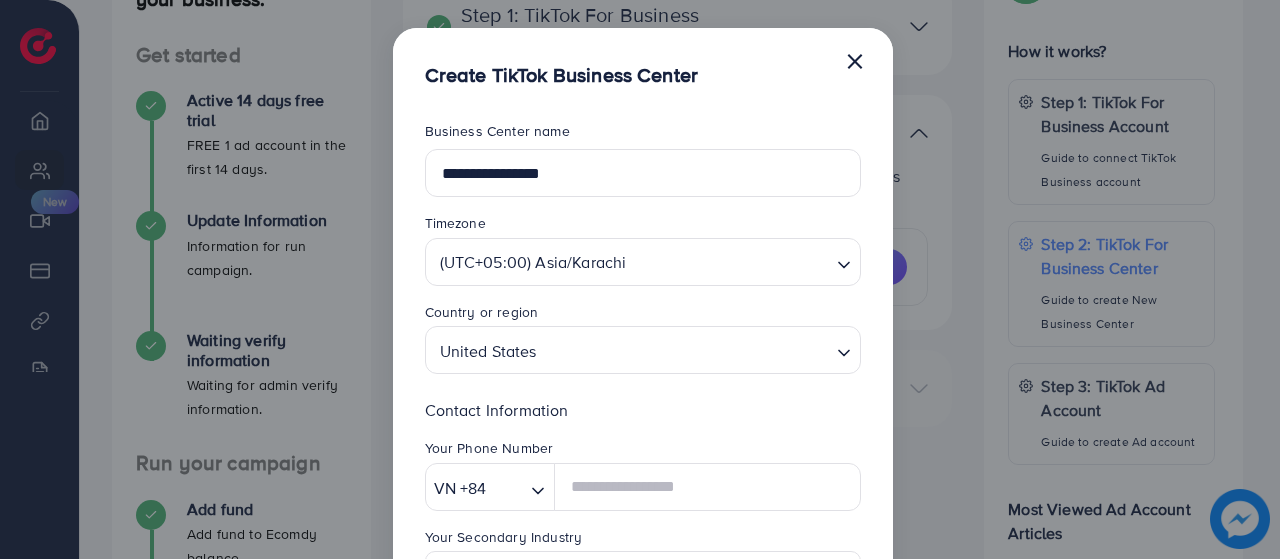 click on "×" at bounding box center [855, 60] 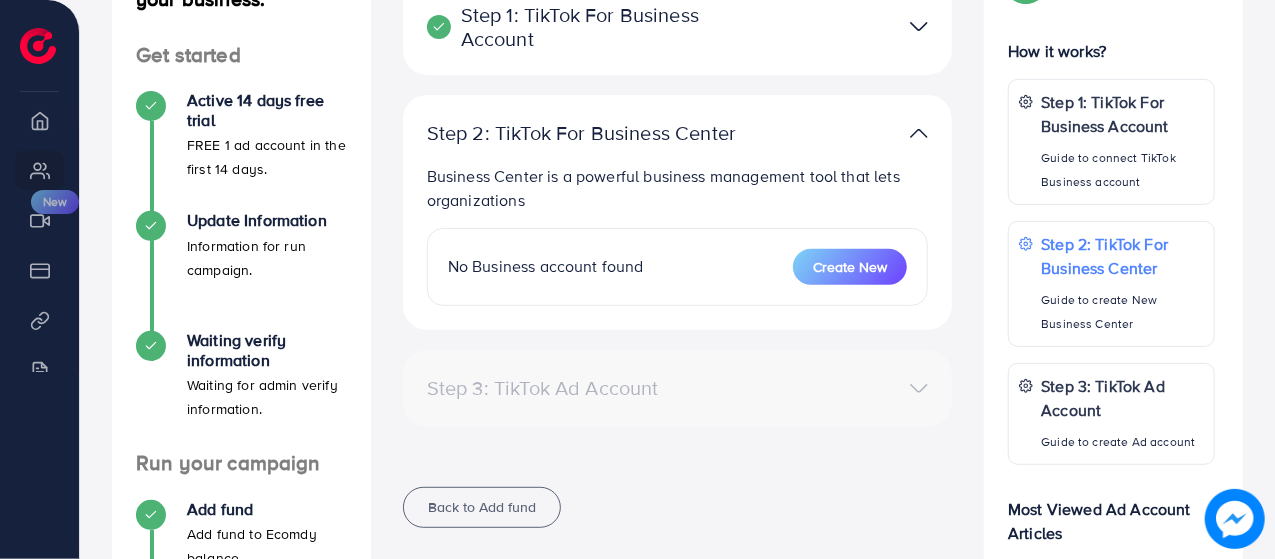 click on "Step 1: TikTok For Business Account   Connect to TikTok for Business to access all of your business account in one place   [USERID]   User ID: [USERID]   By connecting your account, you agree to our   TikTok Business Product (Data) Terms" at bounding box center (678, 27) 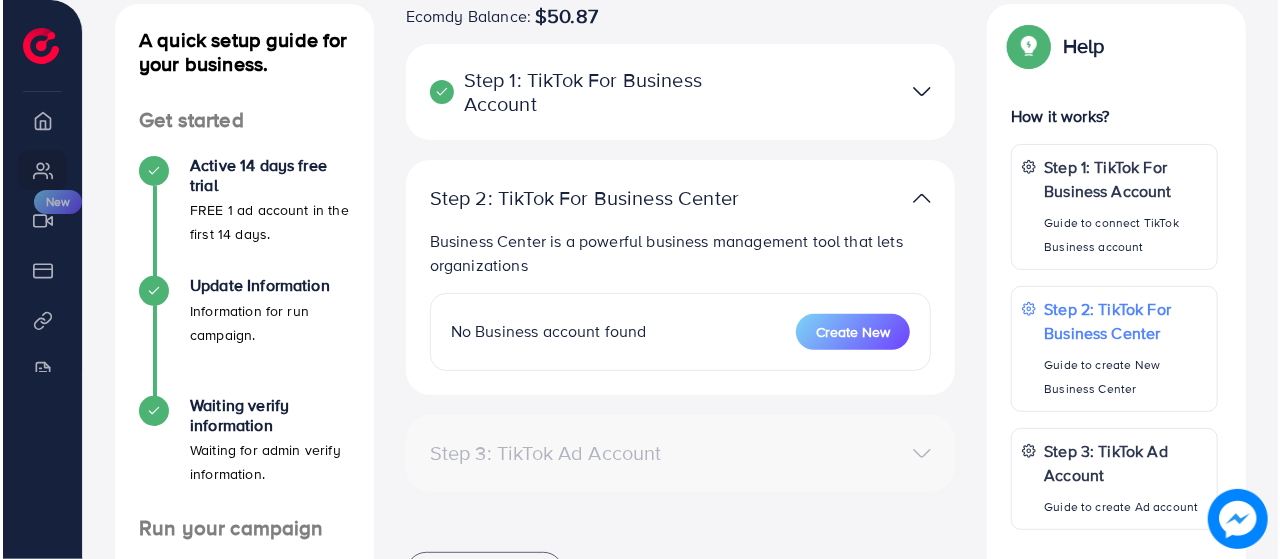 scroll, scrollTop: 300, scrollLeft: 0, axis: vertical 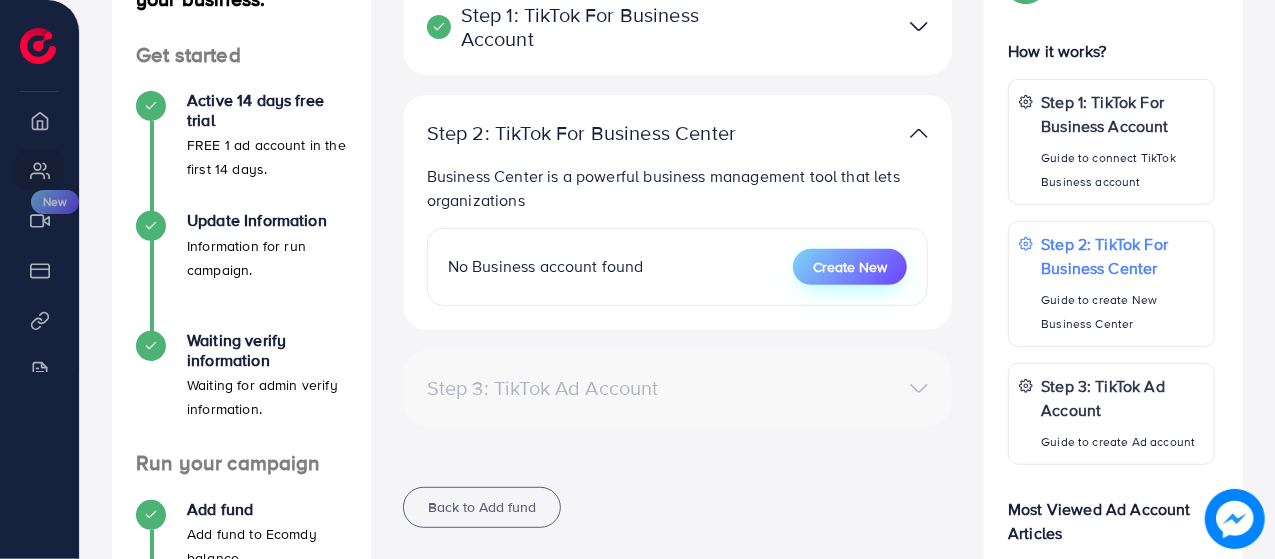 click on "Create New" at bounding box center [850, 267] 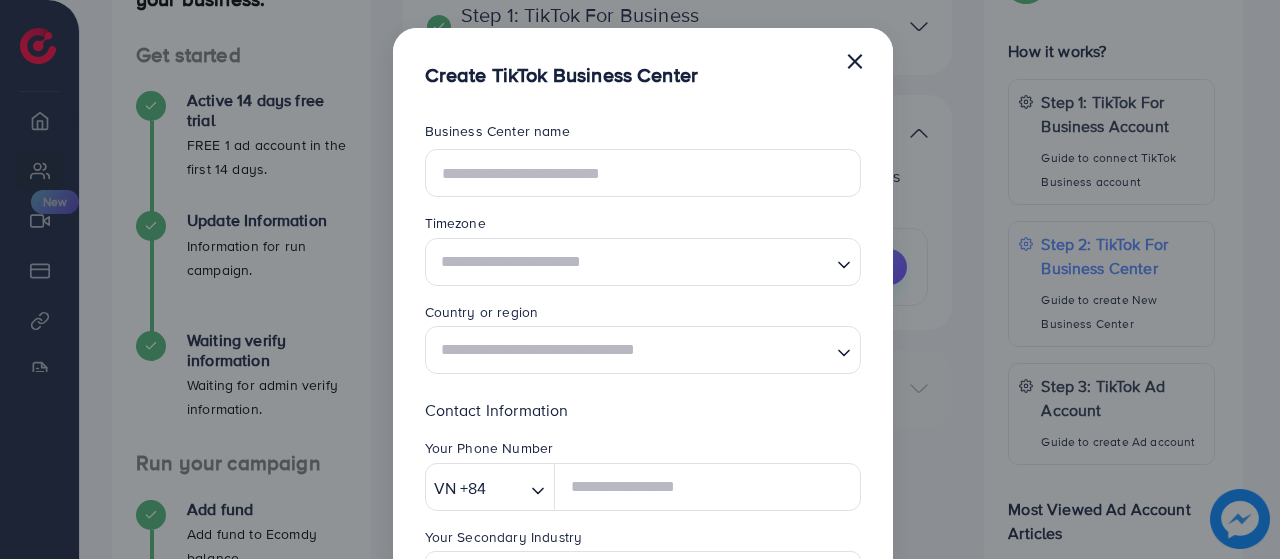scroll, scrollTop: 0, scrollLeft: 0, axis: both 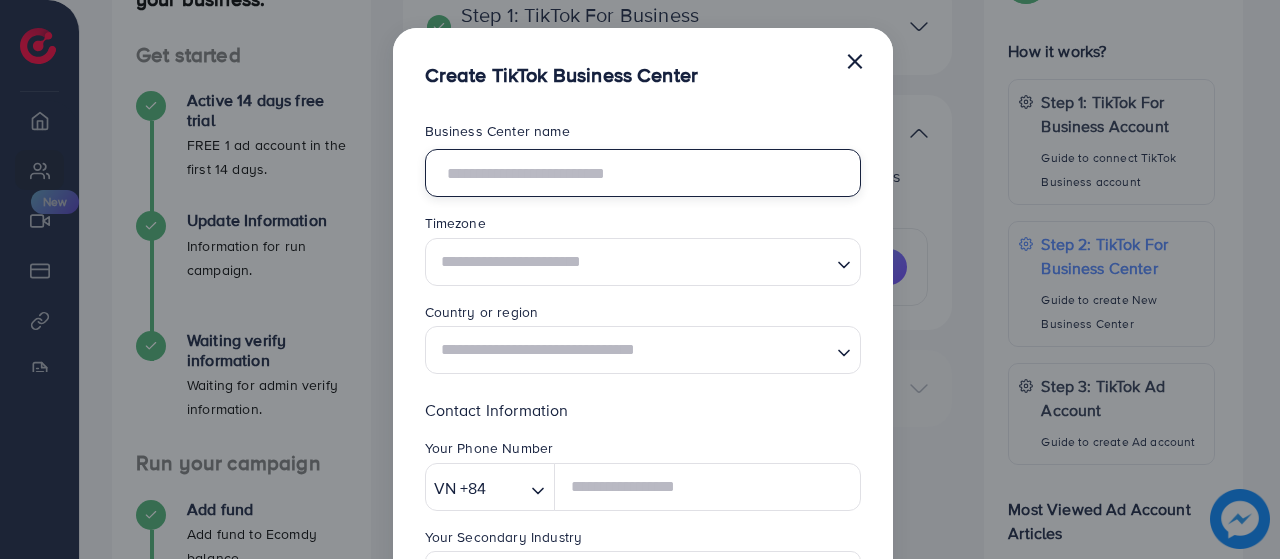 click at bounding box center (643, 173) 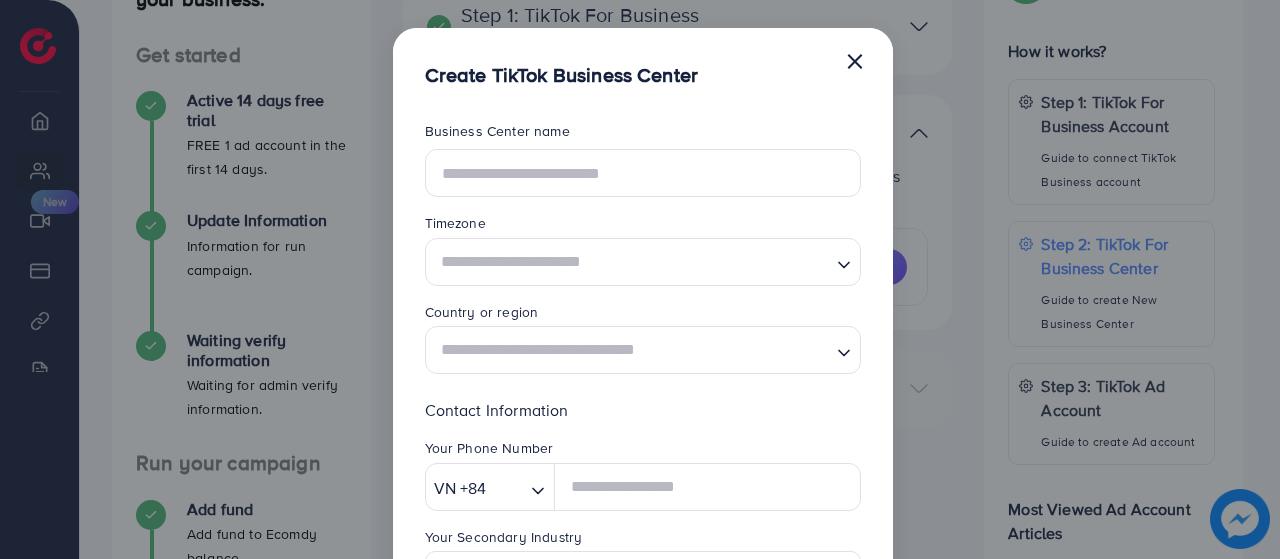 click on "Timezone           Loading..." at bounding box center [643, 249] 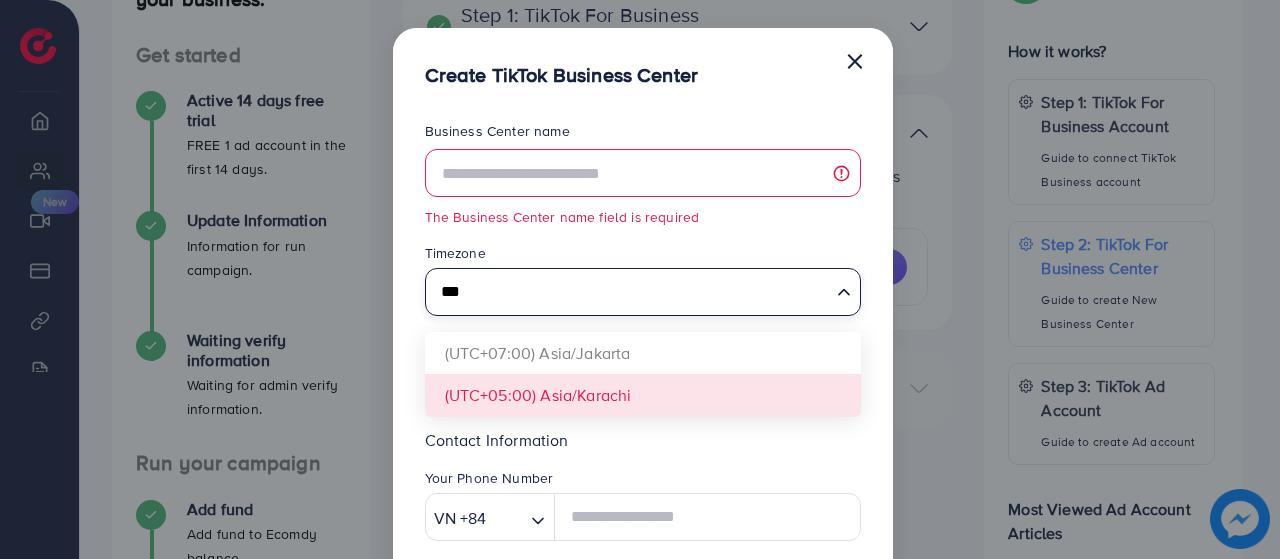 type on "***" 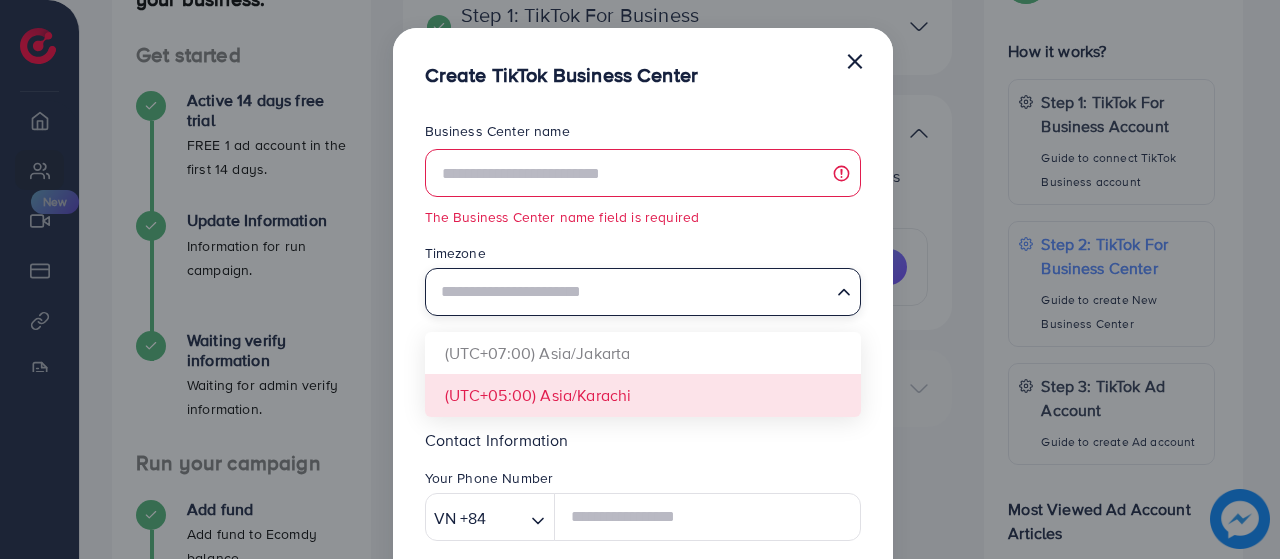 click on "**********" at bounding box center (643, 537) 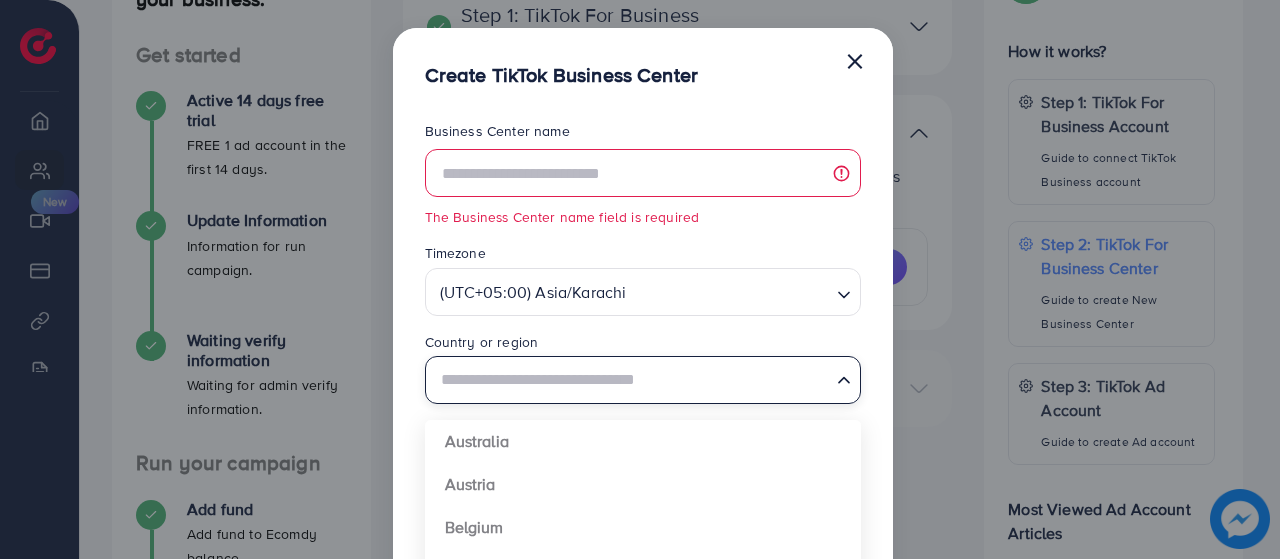 click at bounding box center (631, 380) 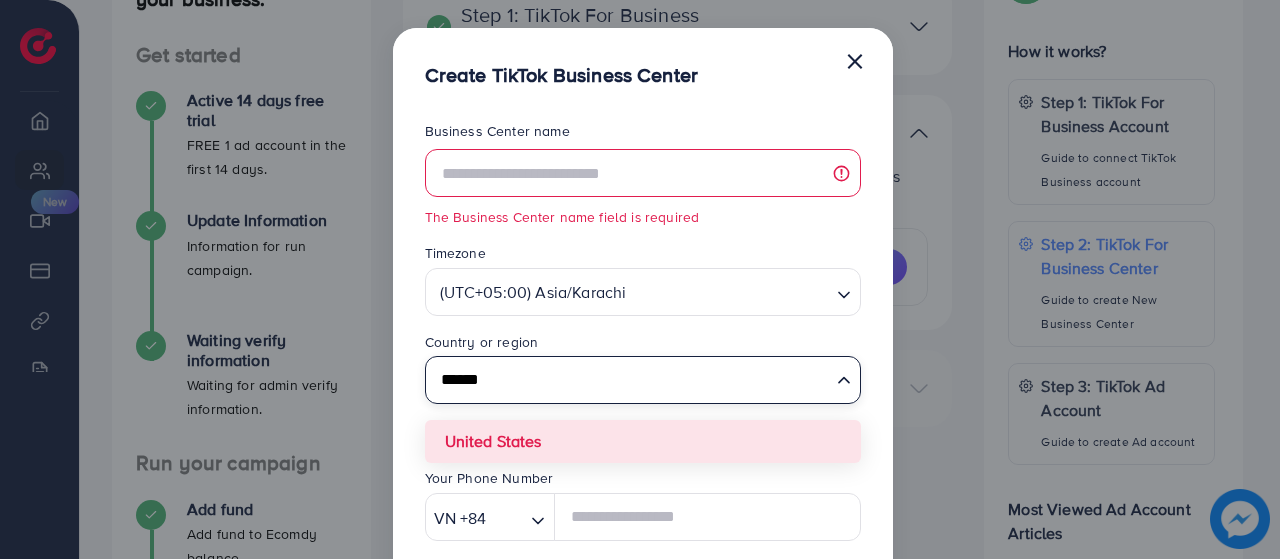type on "******" 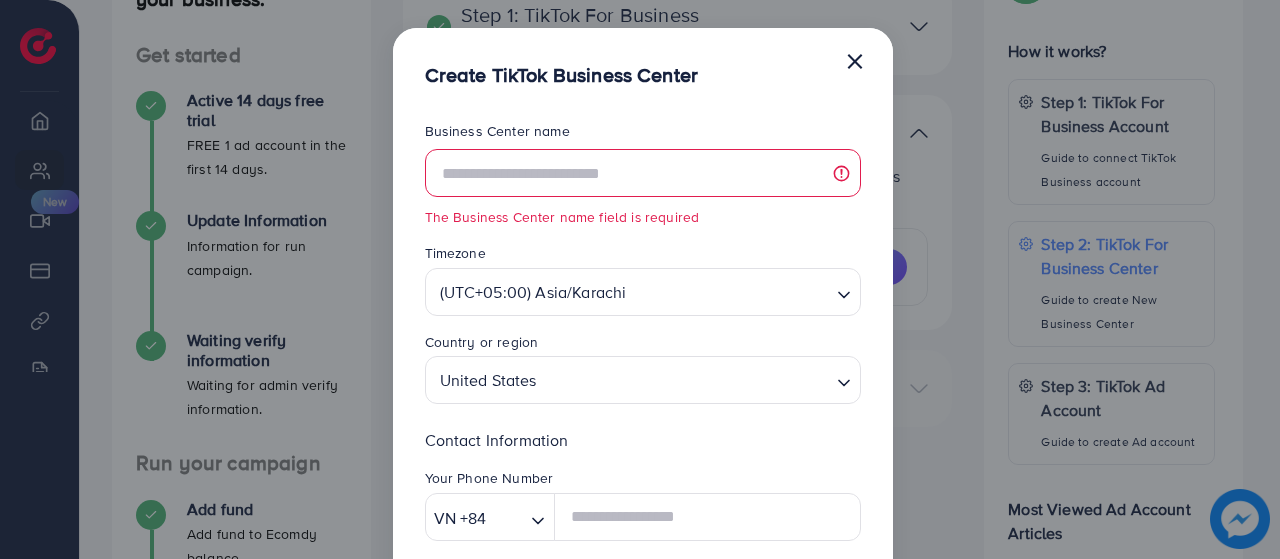 click on "**********" at bounding box center (643, 537) 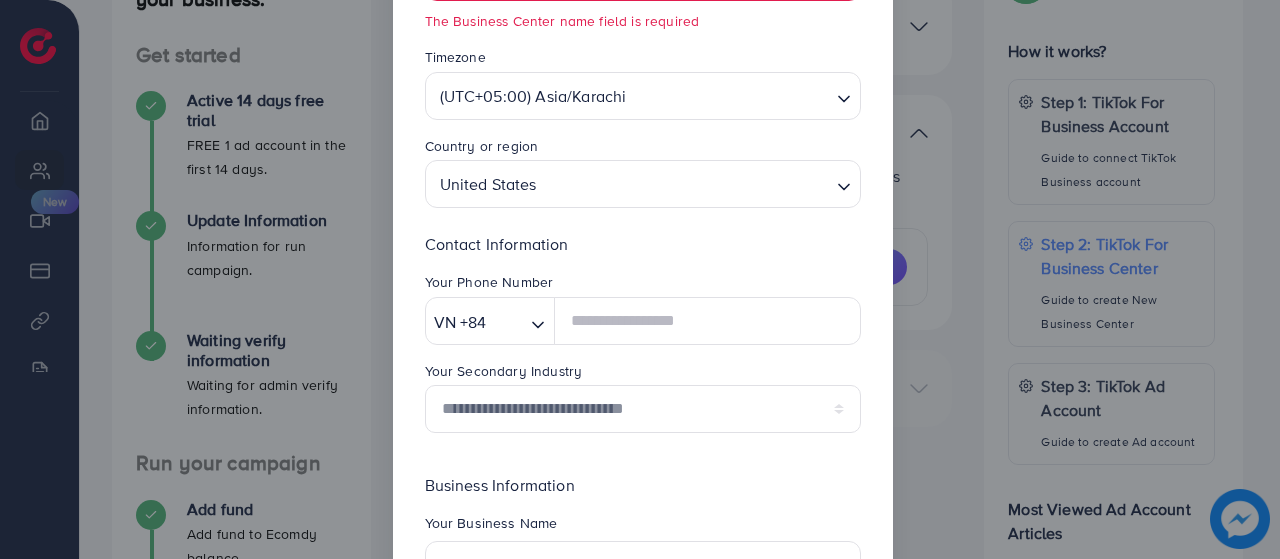 scroll, scrollTop: 400, scrollLeft: 0, axis: vertical 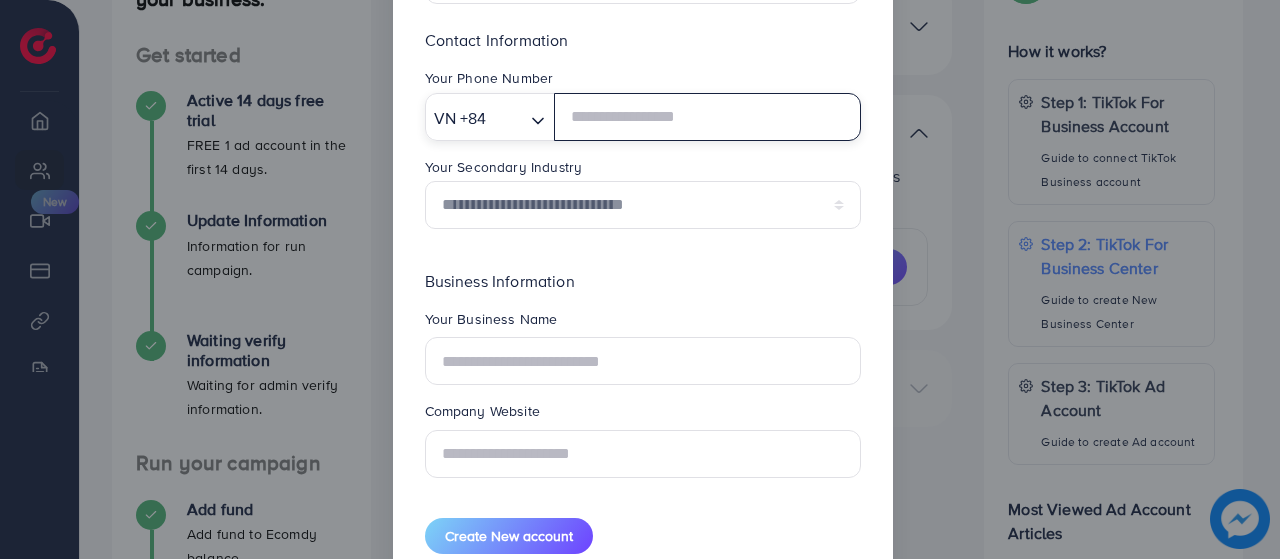 click on "VN +84" at bounding box center (476, 116) 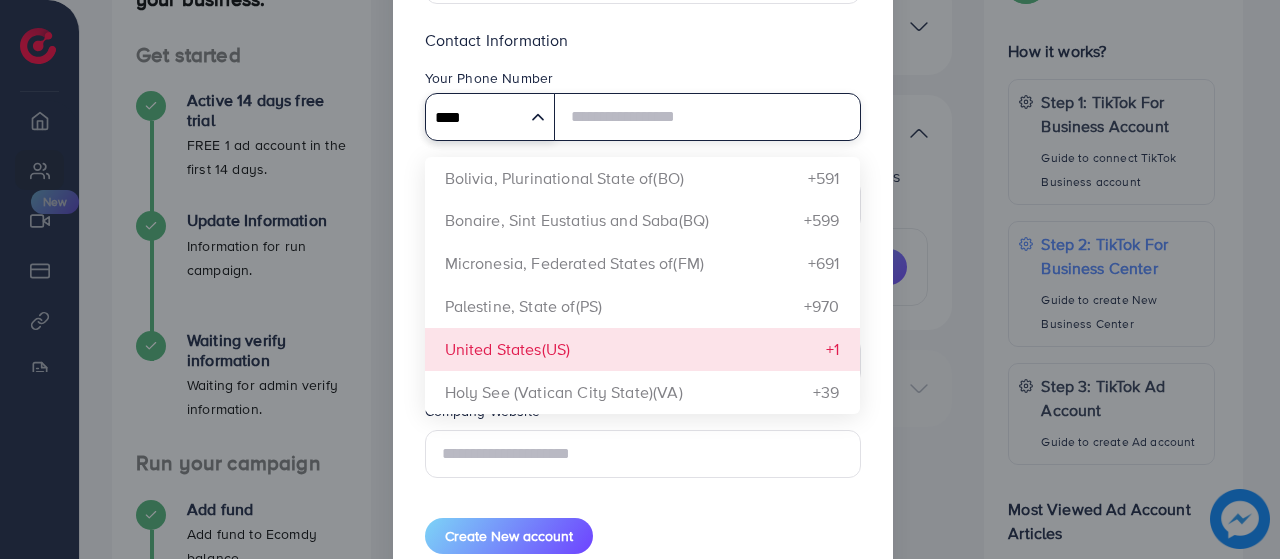 type on "****" 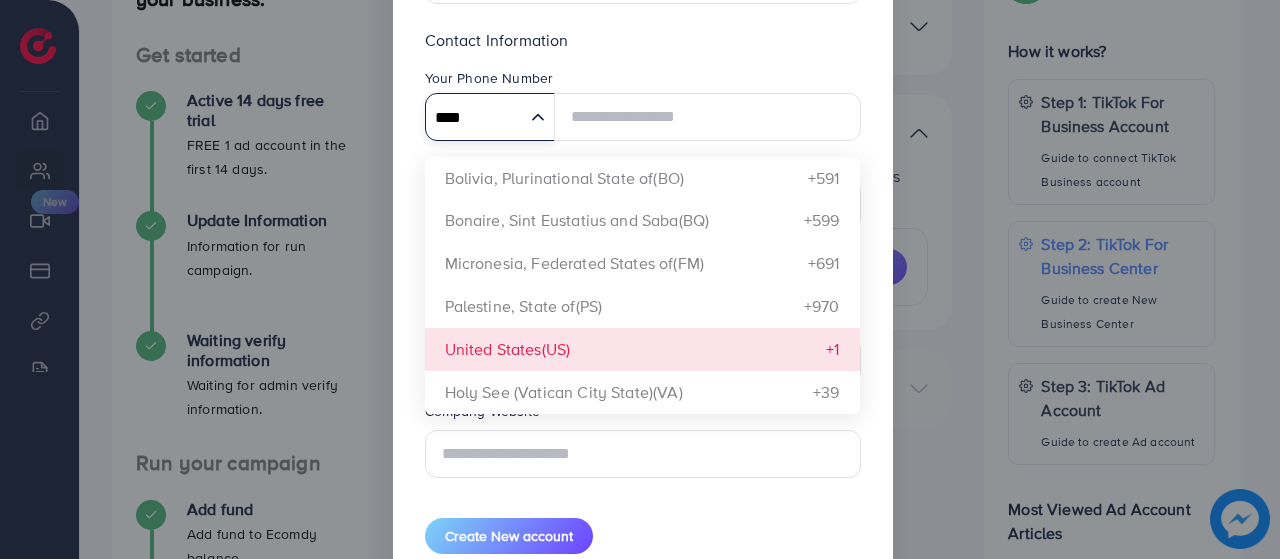 type 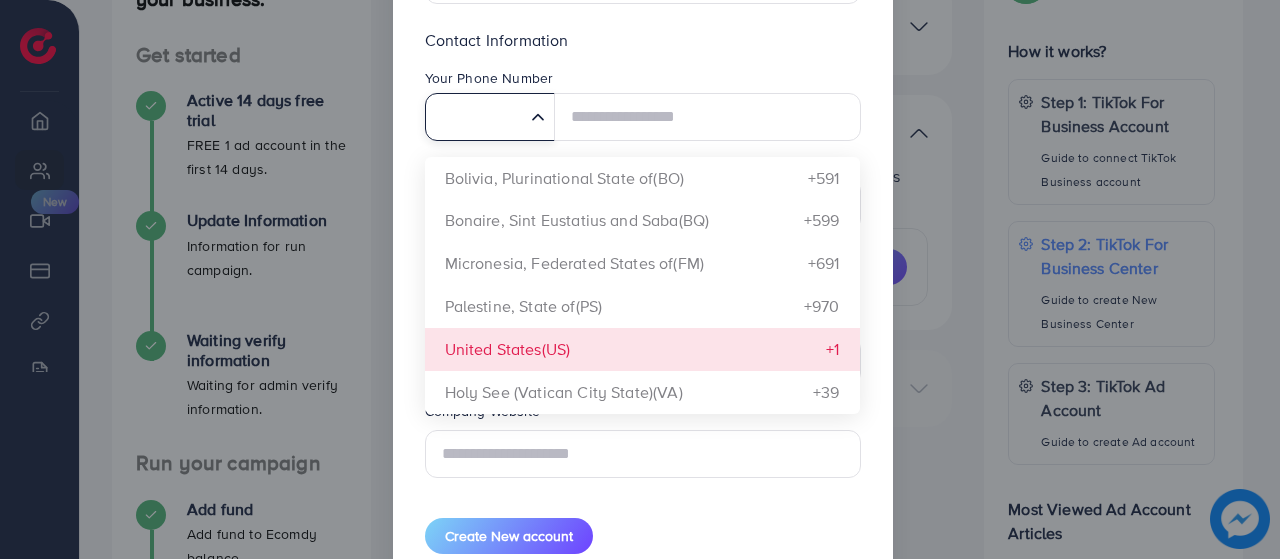 click on "**********" at bounding box center (643, 137) 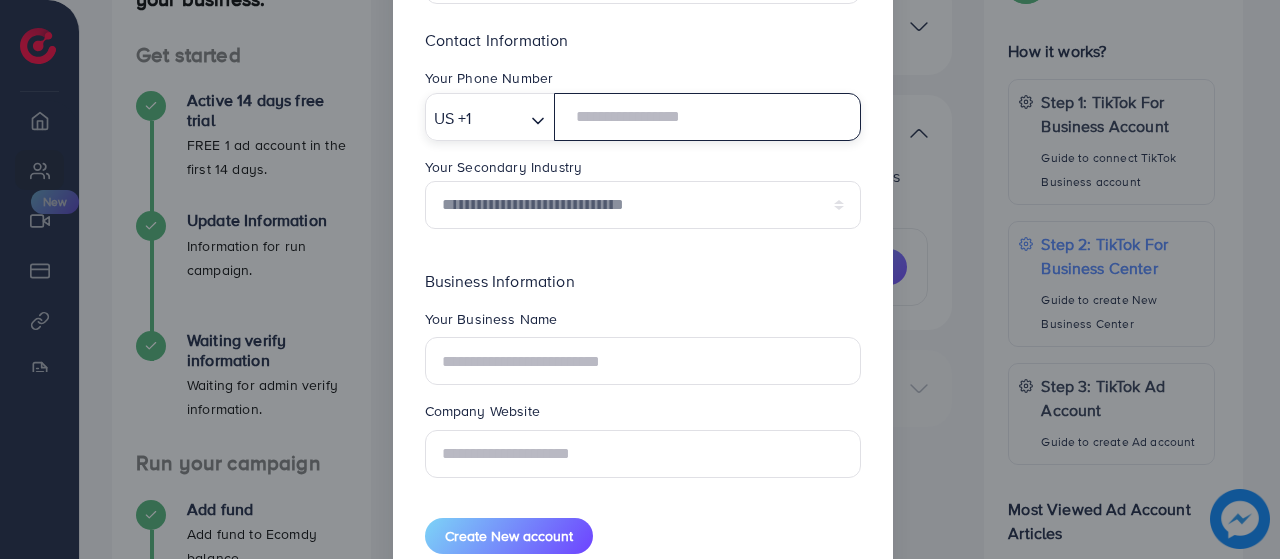 click at bounding box center (707, 117) 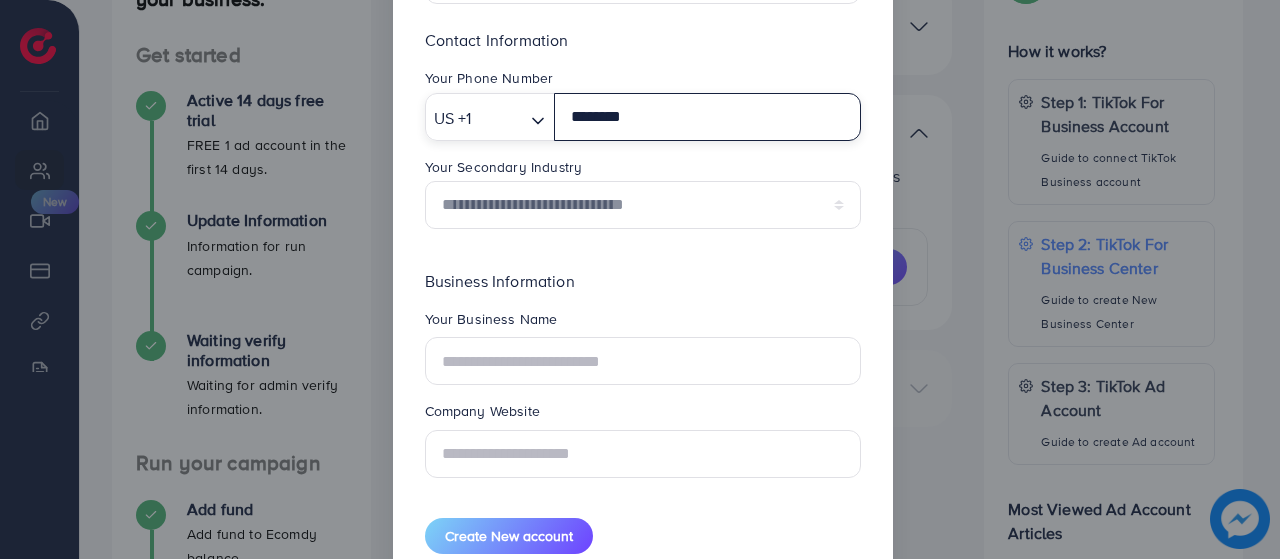type on "********" 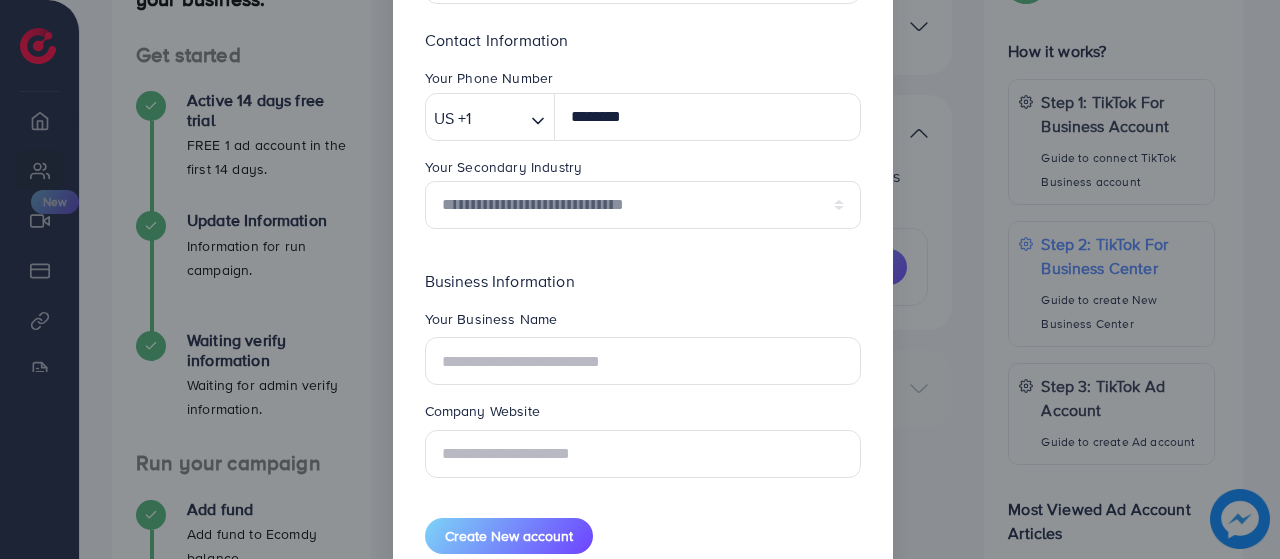 click on "Your Secondary Industry" at bounding box center (643, 169) 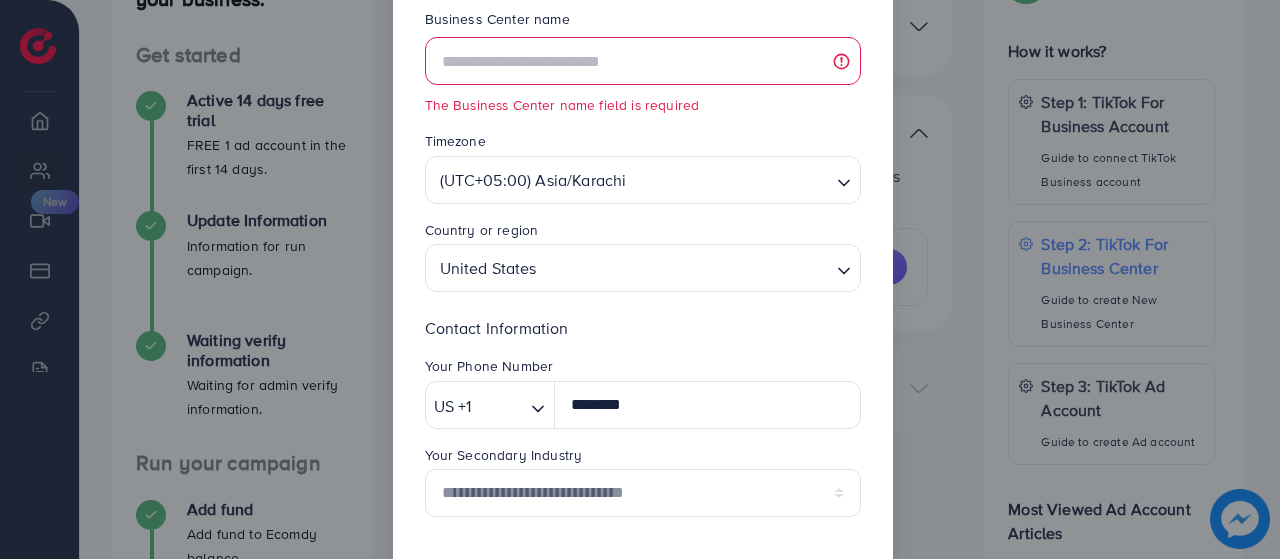 scroll, scrollTop: 0, scrollLeft: 0, axis: both 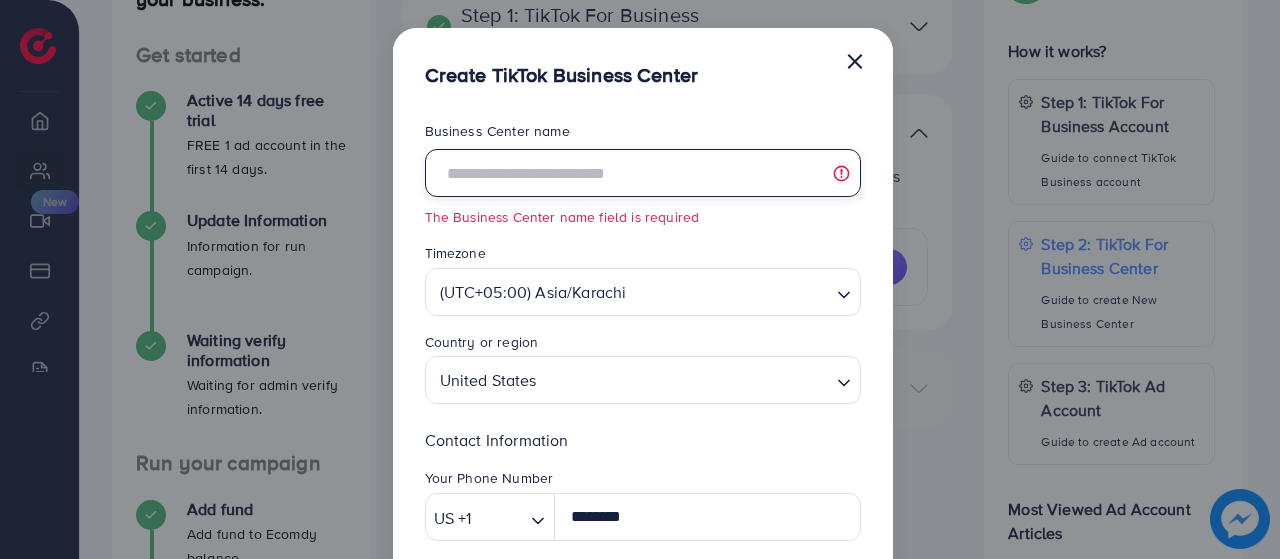 click at bounding box center (643, 173) 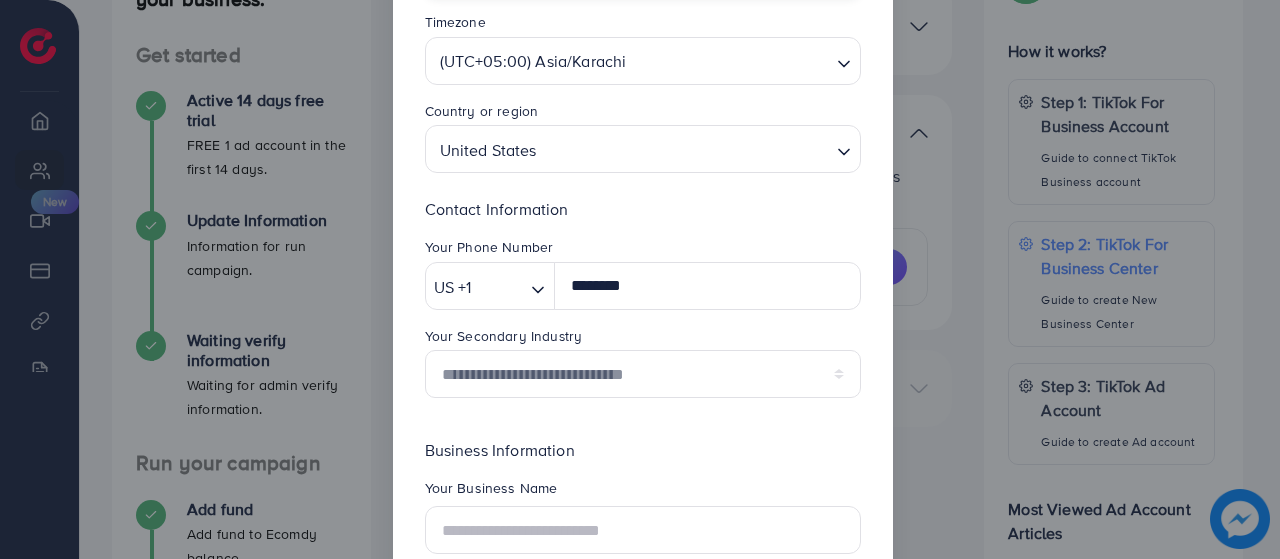 scroll, scrollTop: 300, scrollLeft: 0, axis: vertical 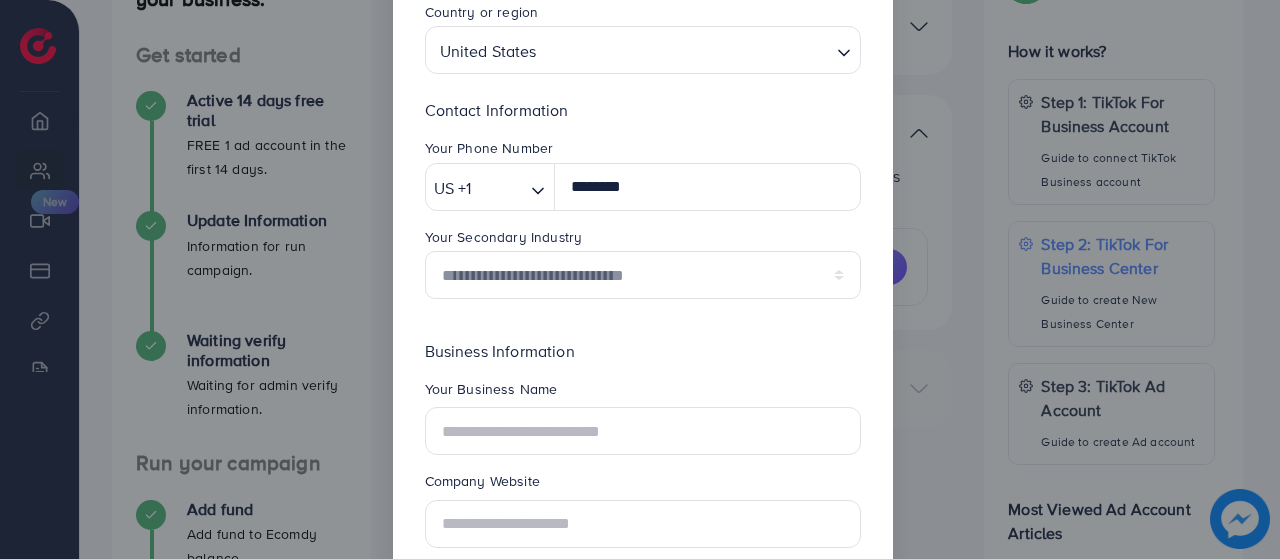 type on "**********" 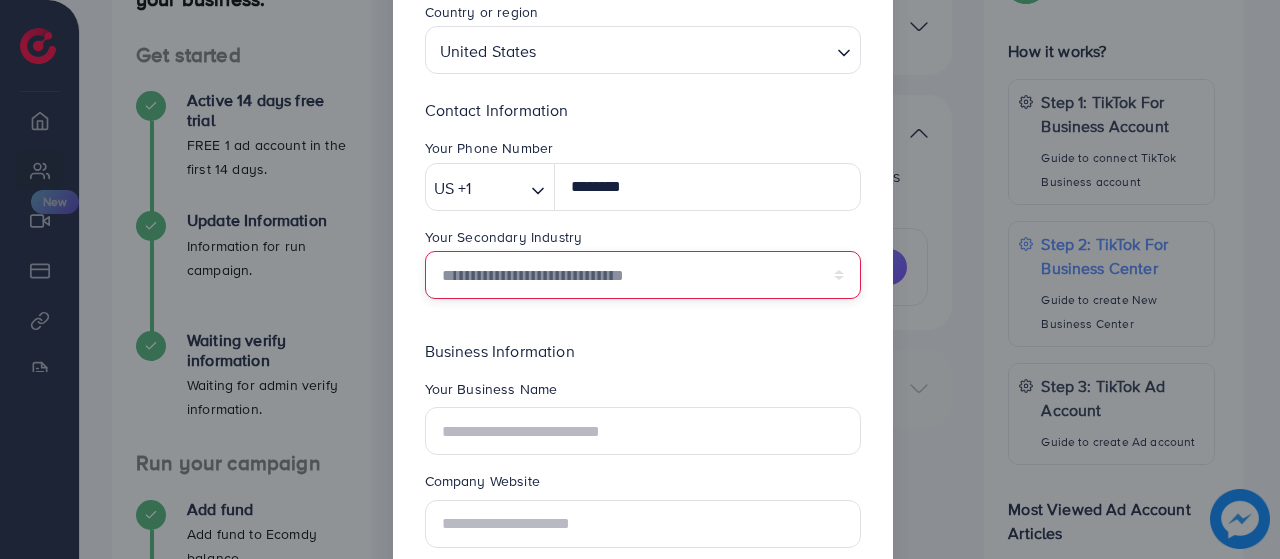 click on "**********" at bounding box center [643, 275] 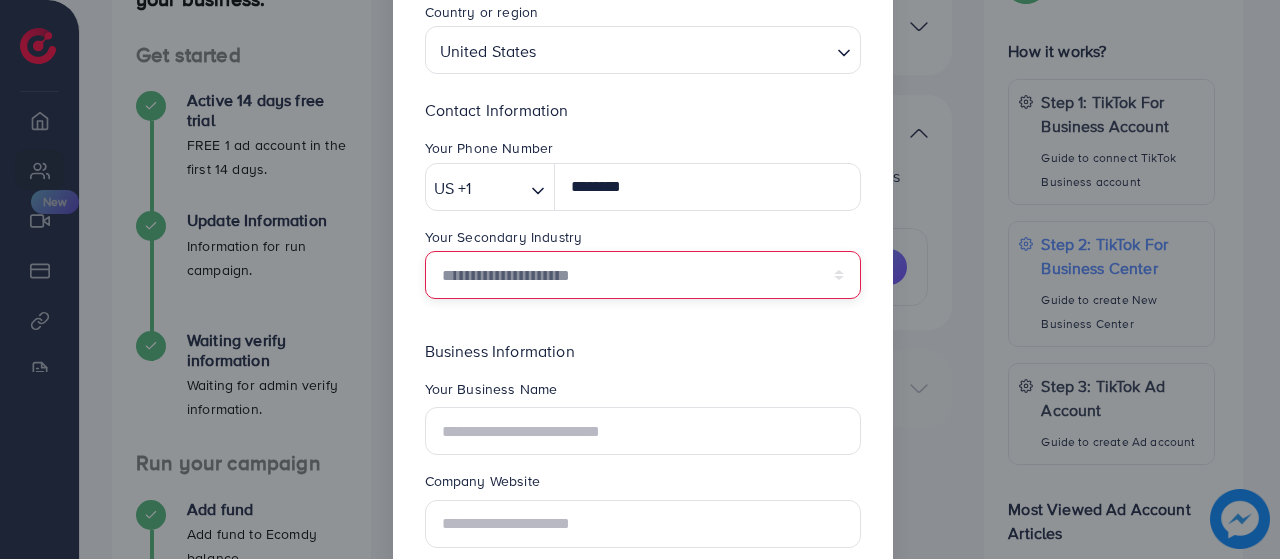 click on "**********" at bounding box center [643, 275] 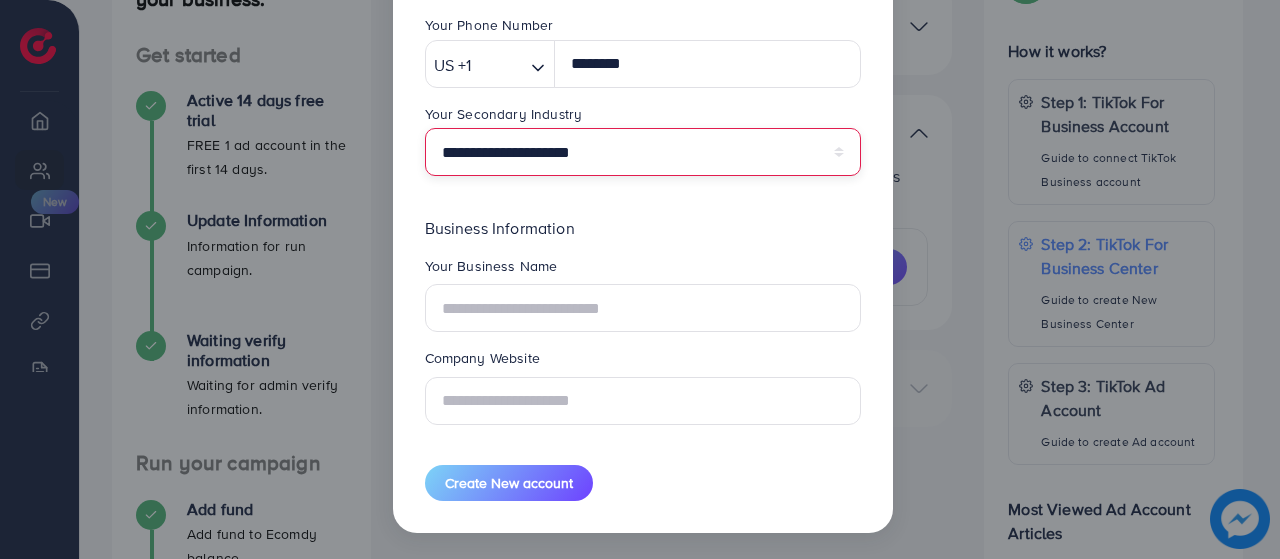 scroll, scrollTop: 424, scrollLeft: 0, axis: vertical 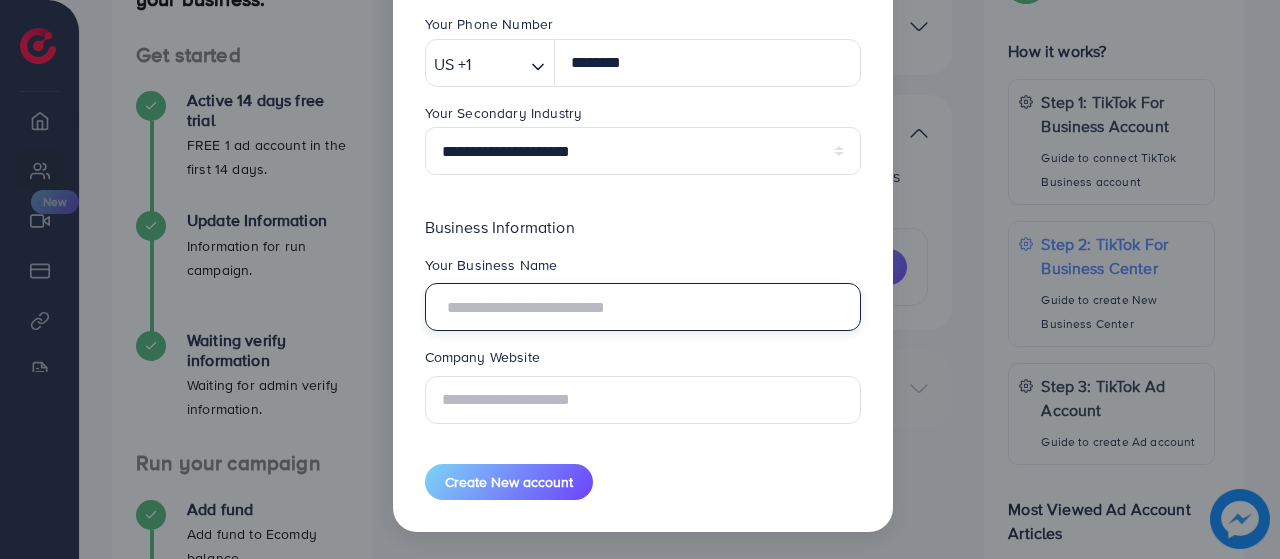 click at bounding box center [643, 307] 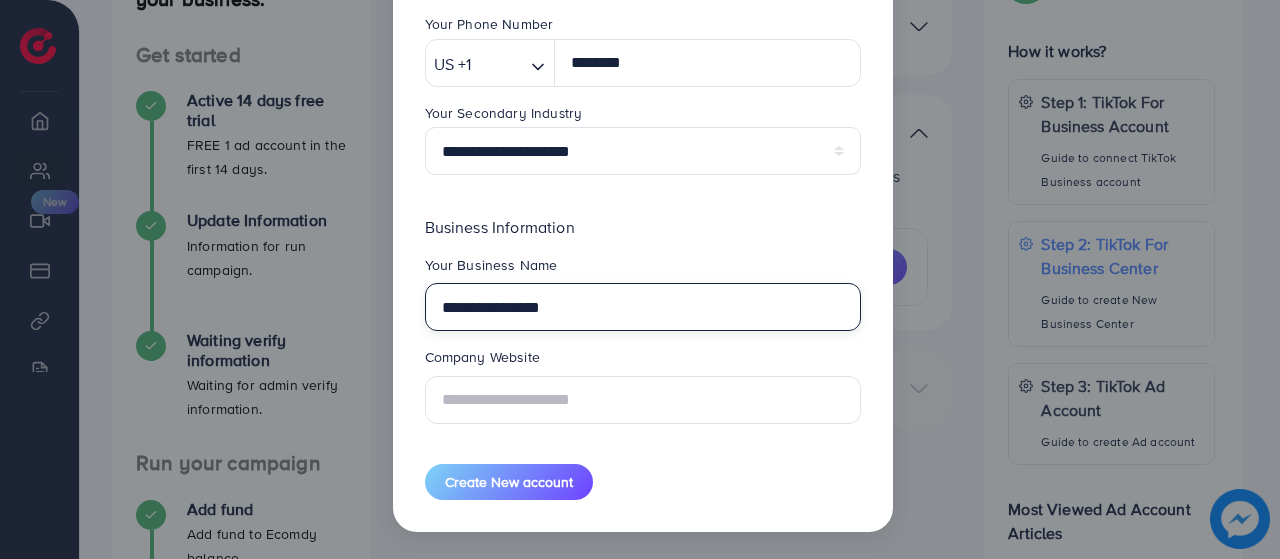 type on "**********" 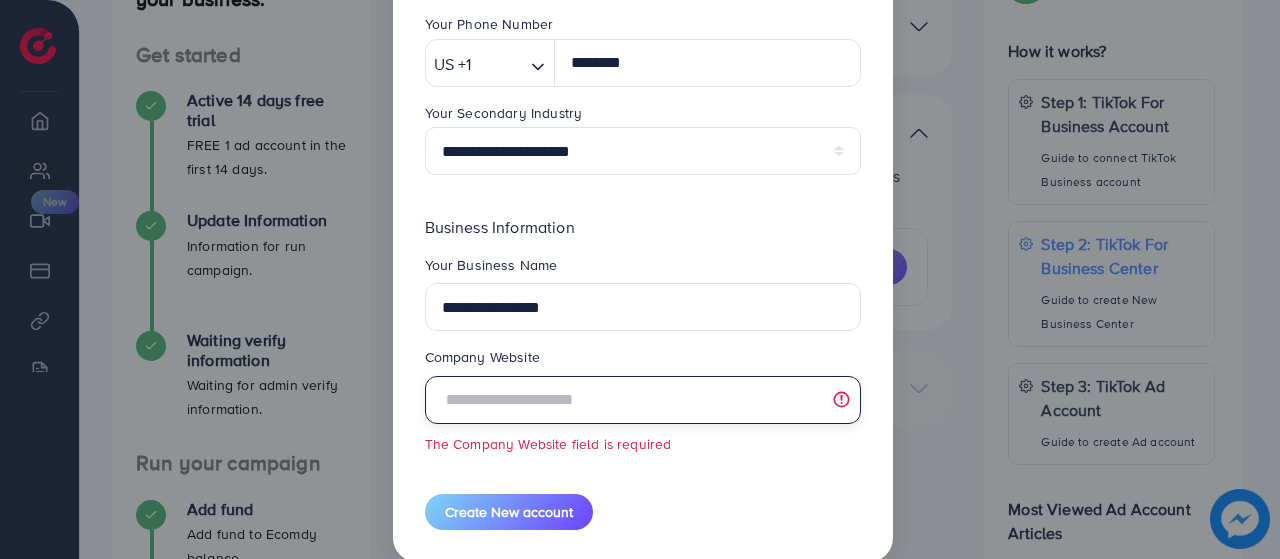 paste on "**********" 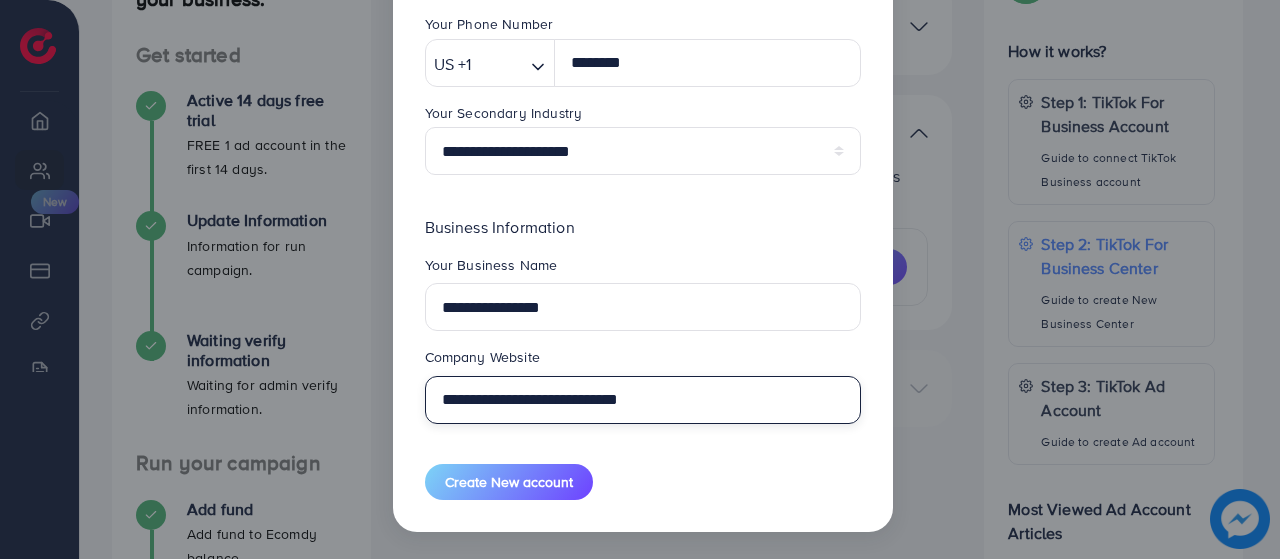 type on "**********" 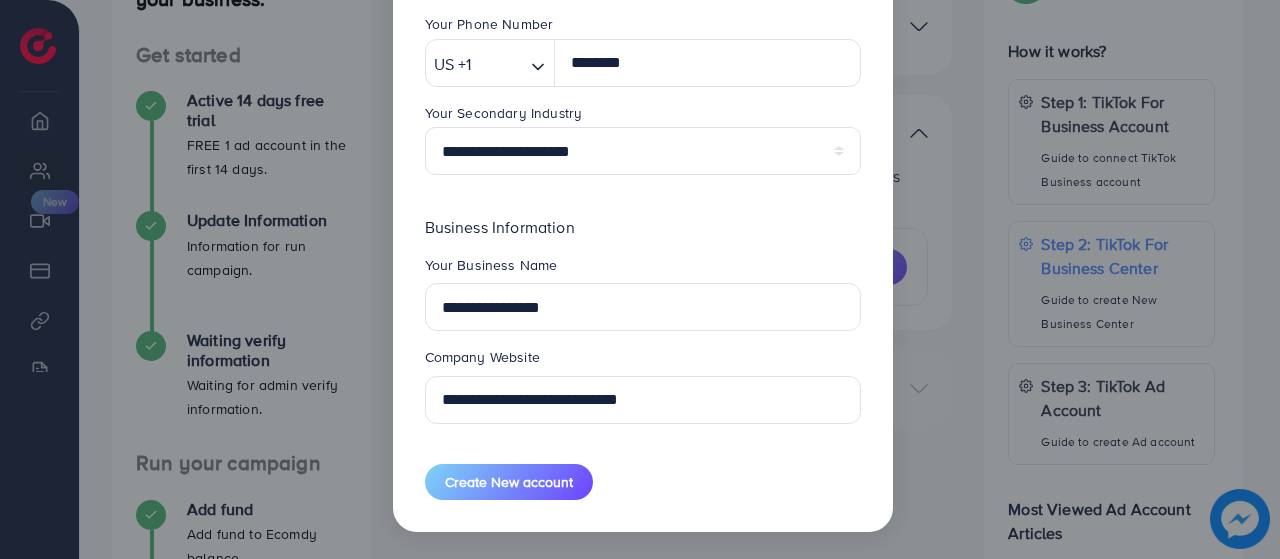 click on "**********" at bounding box center [643, 393] 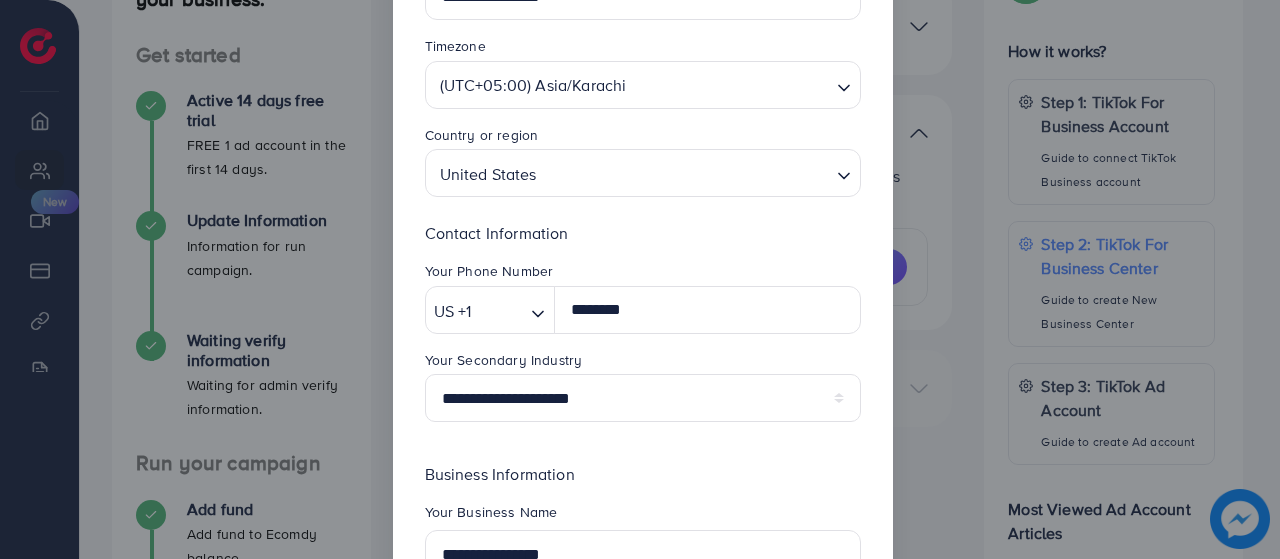 scroll, scrollTop: 424, scrollLeft: 0, axis: vertical 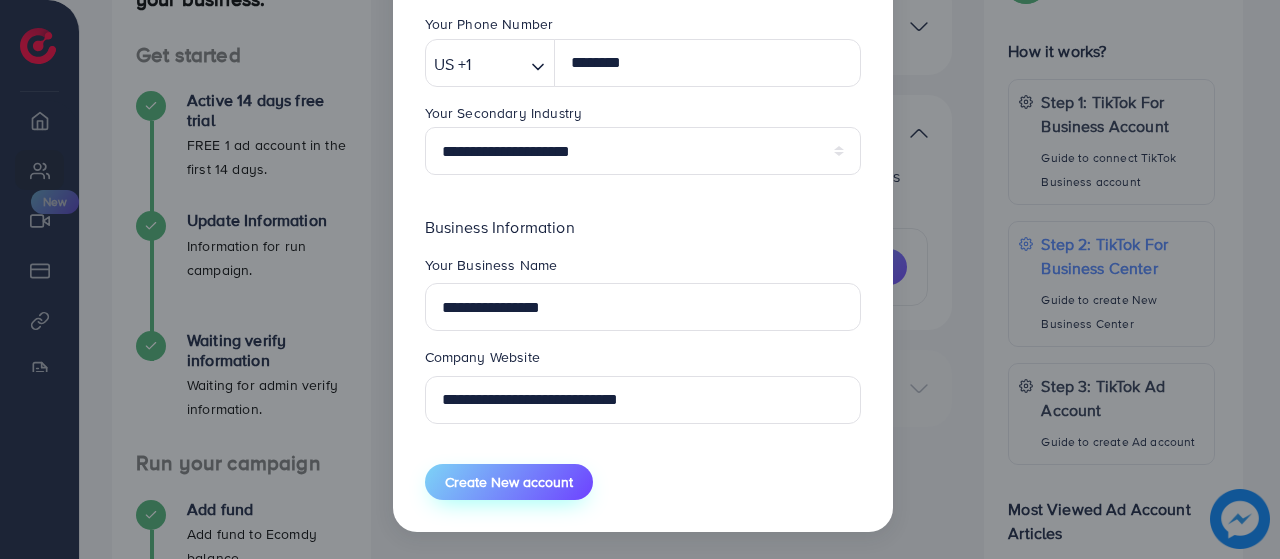 click on "Create New account" at bounding box center [509, 482] 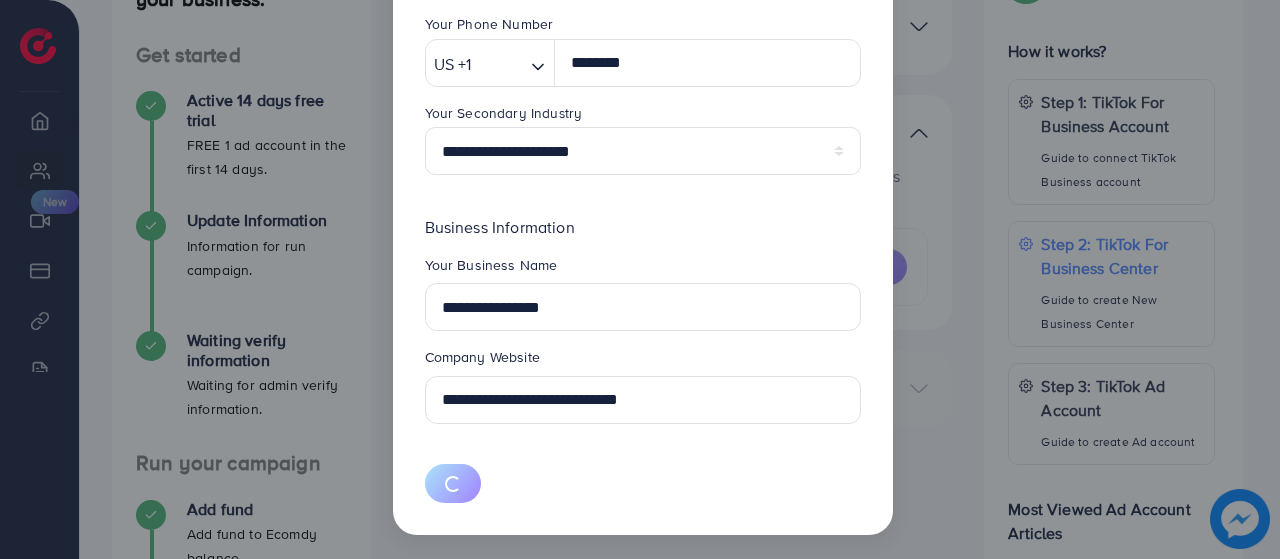 type 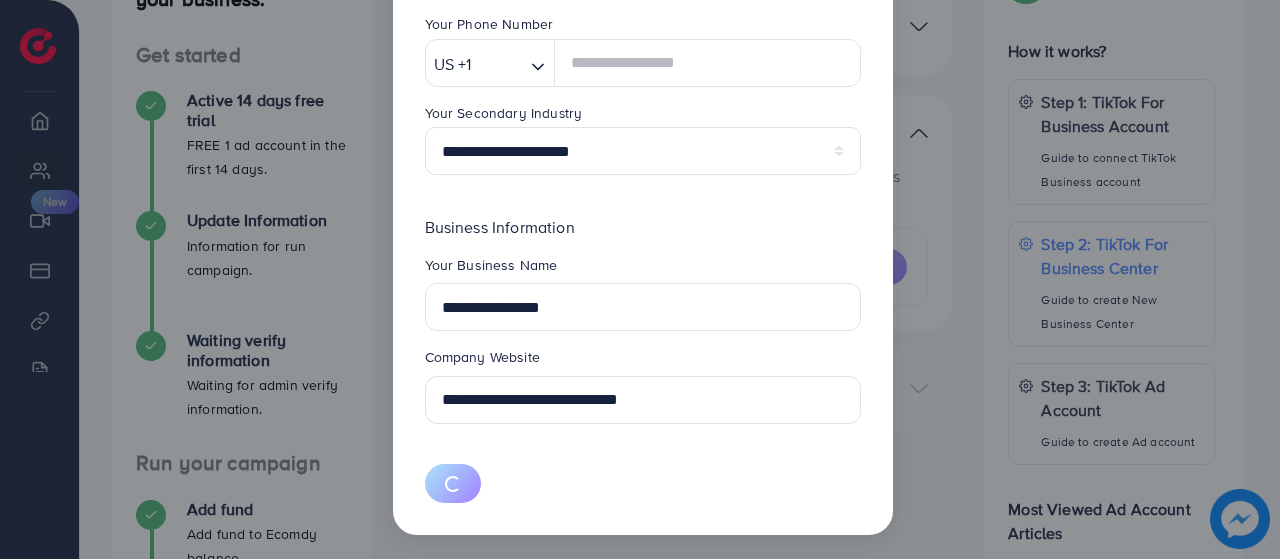 select 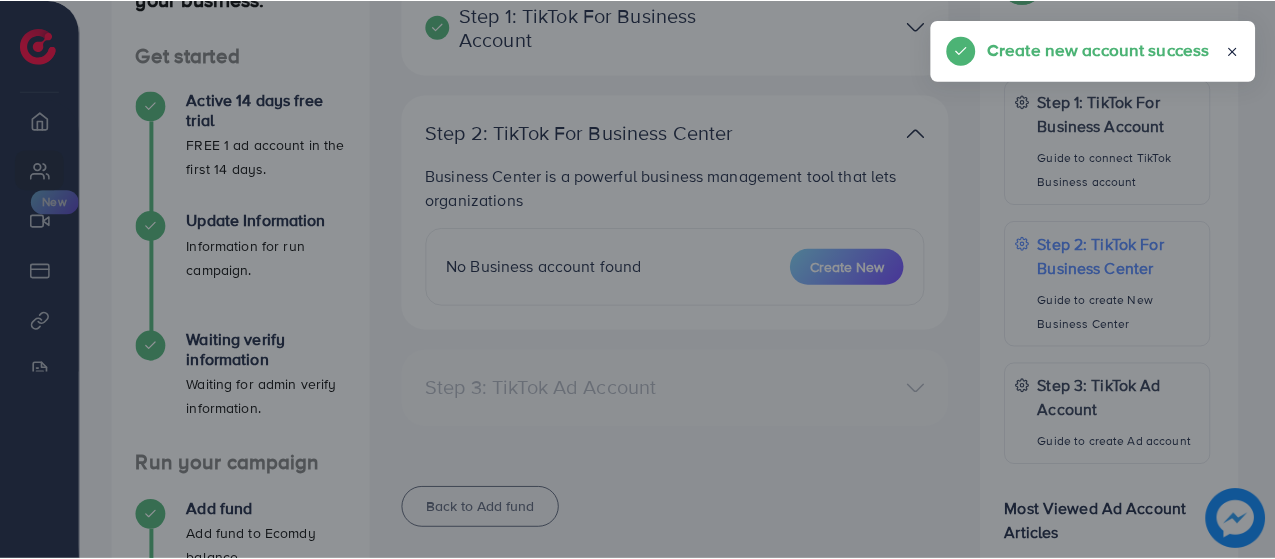 scroll, scrollTop: 278, scrollLeft: 0, axis: vertical 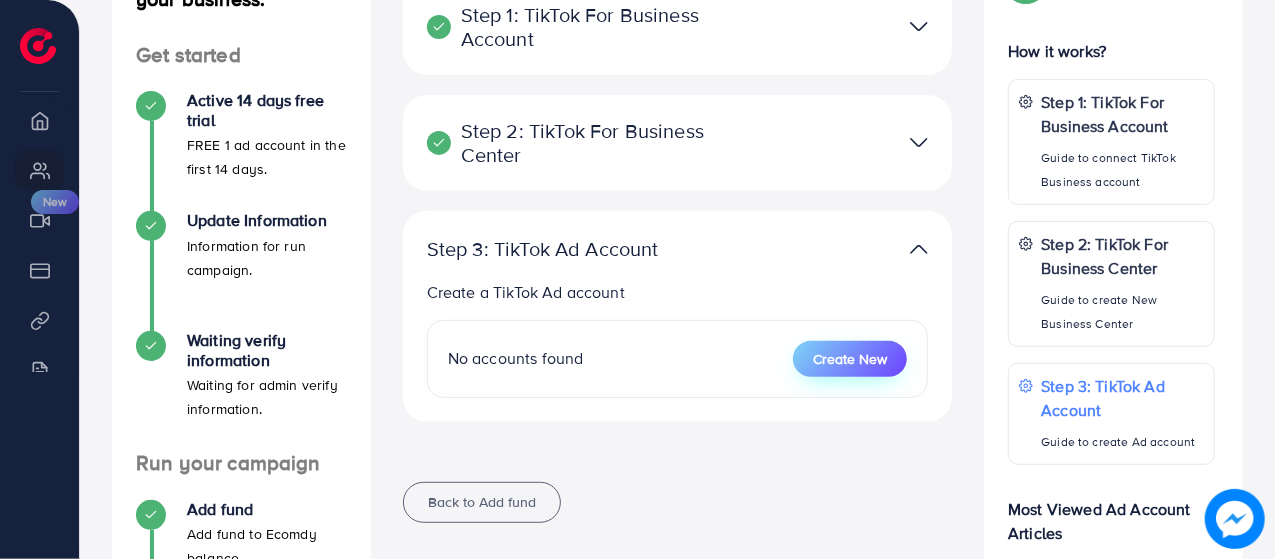 click on "Create New" at bounding box center (850, 359) 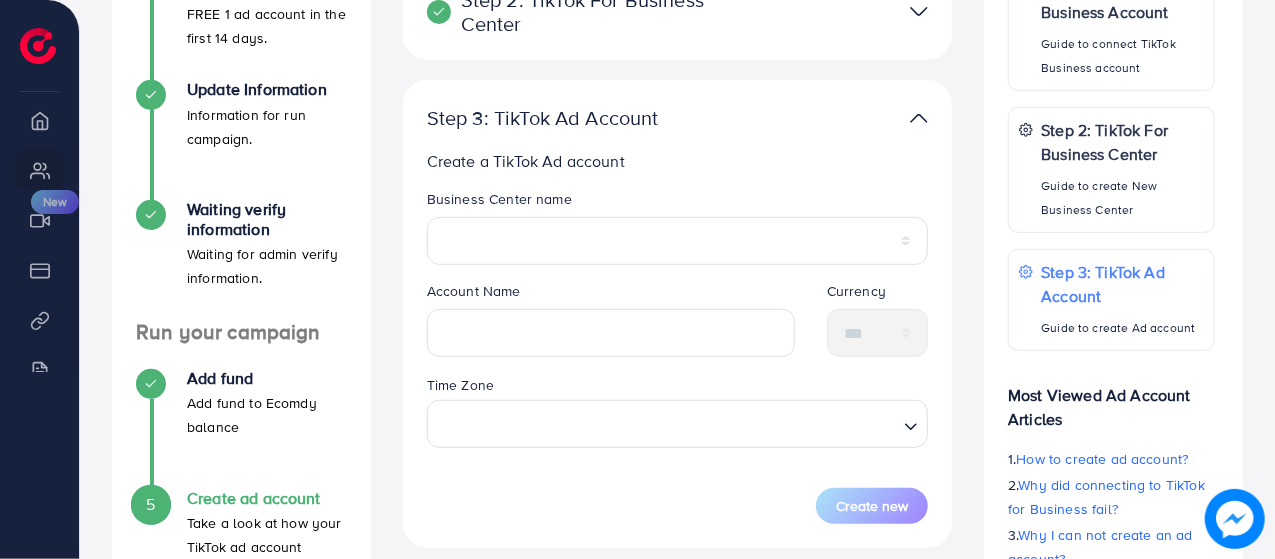scroll, scrollTop: 500, scrollLeft: 0, axis: vertical 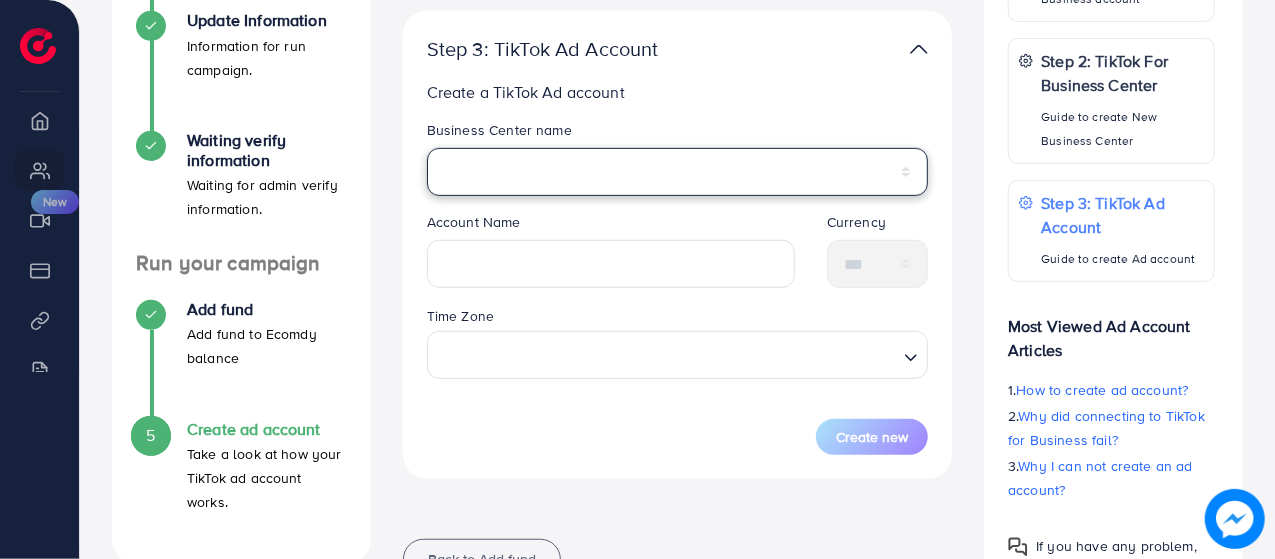 click on "**********" at bounding box center (678, 172) 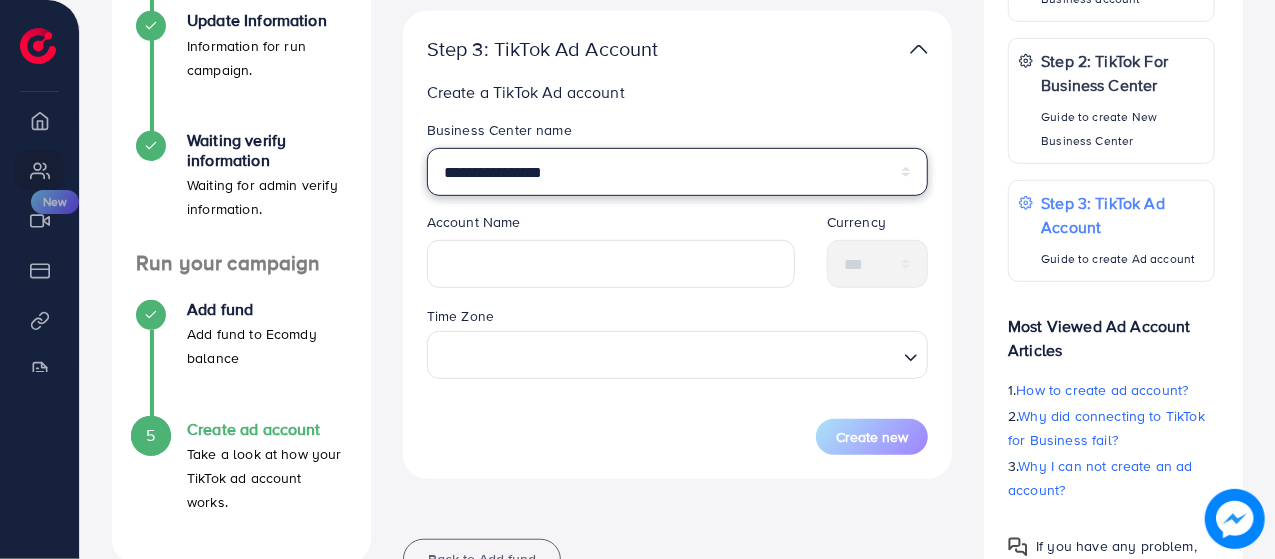 click on "**********" at bounding box center [678, 172] 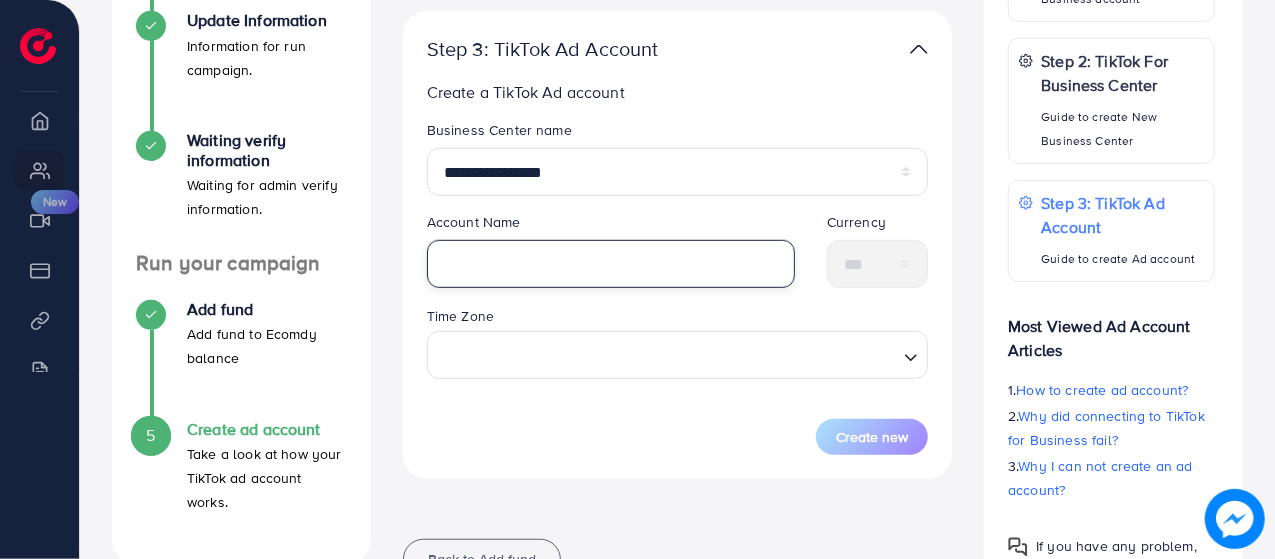 click at bounding box center [611, 264] 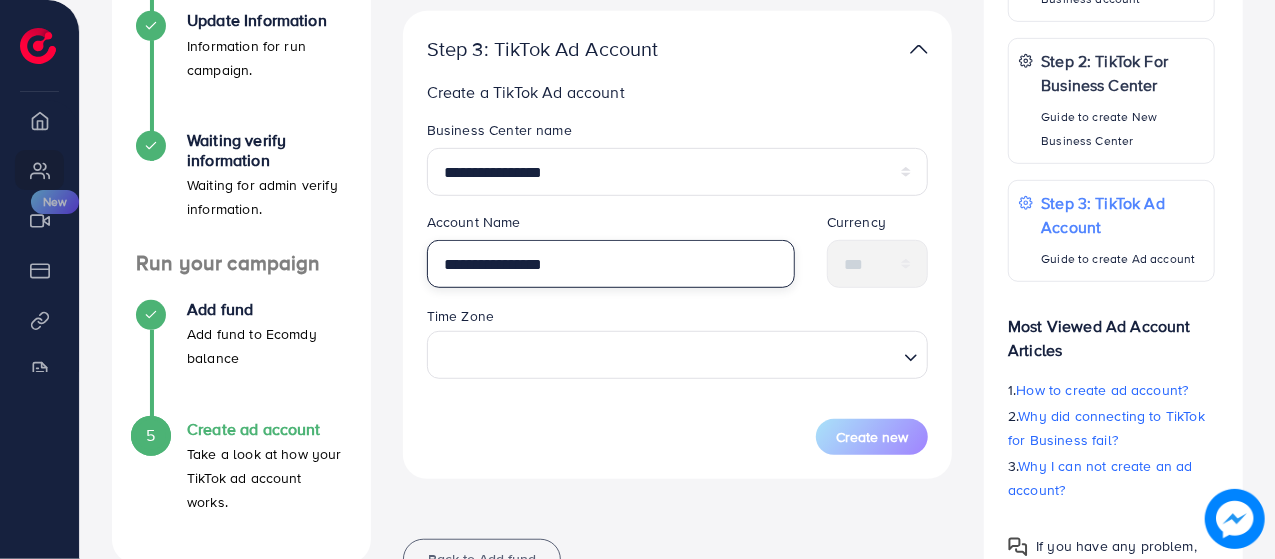 type on "**********" 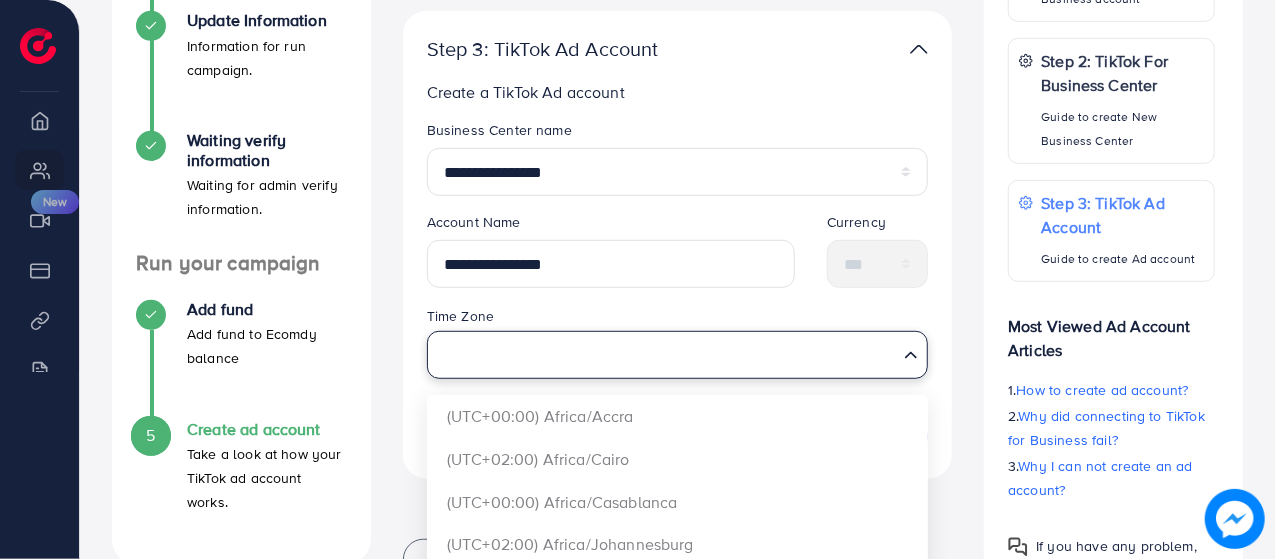 click at bounding box center [666, 354] 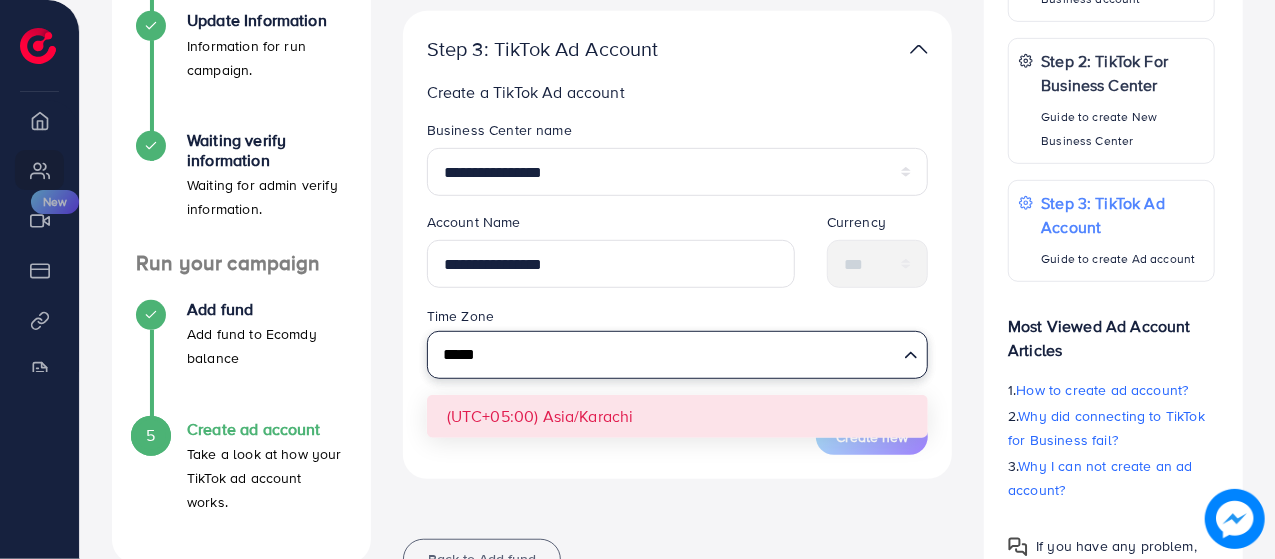 type on "*****" 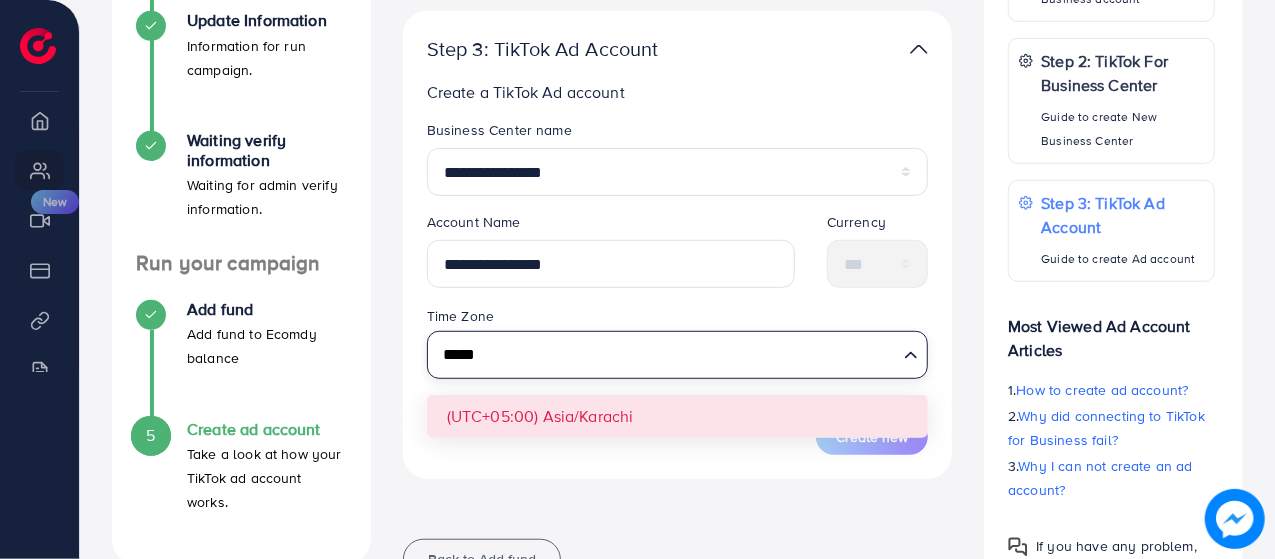 type 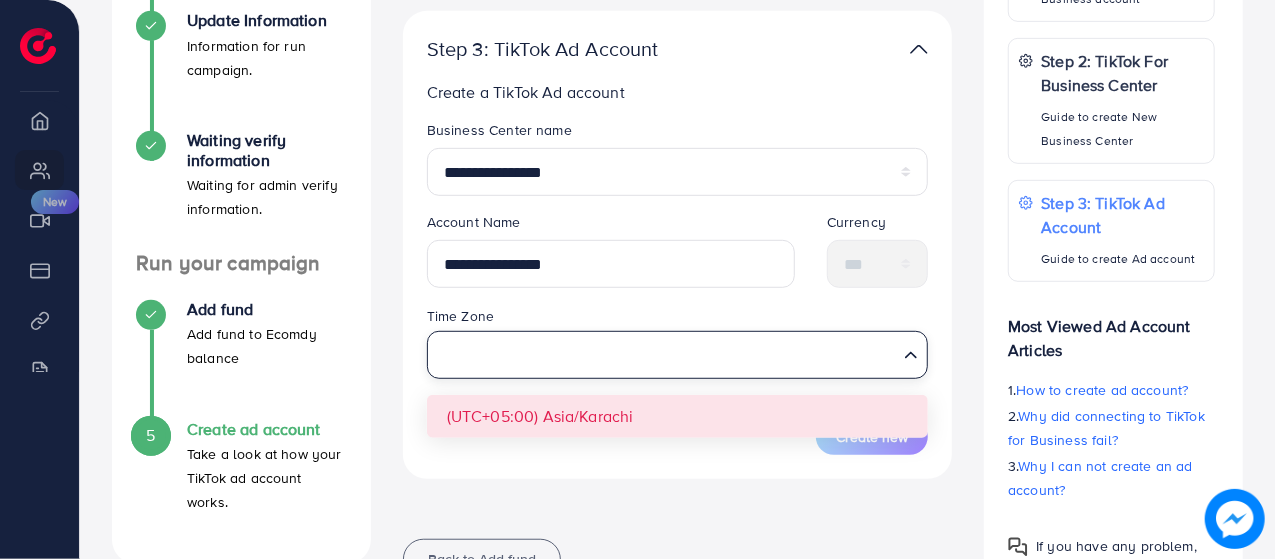 click on "**********" at bounding box center [678, 287] 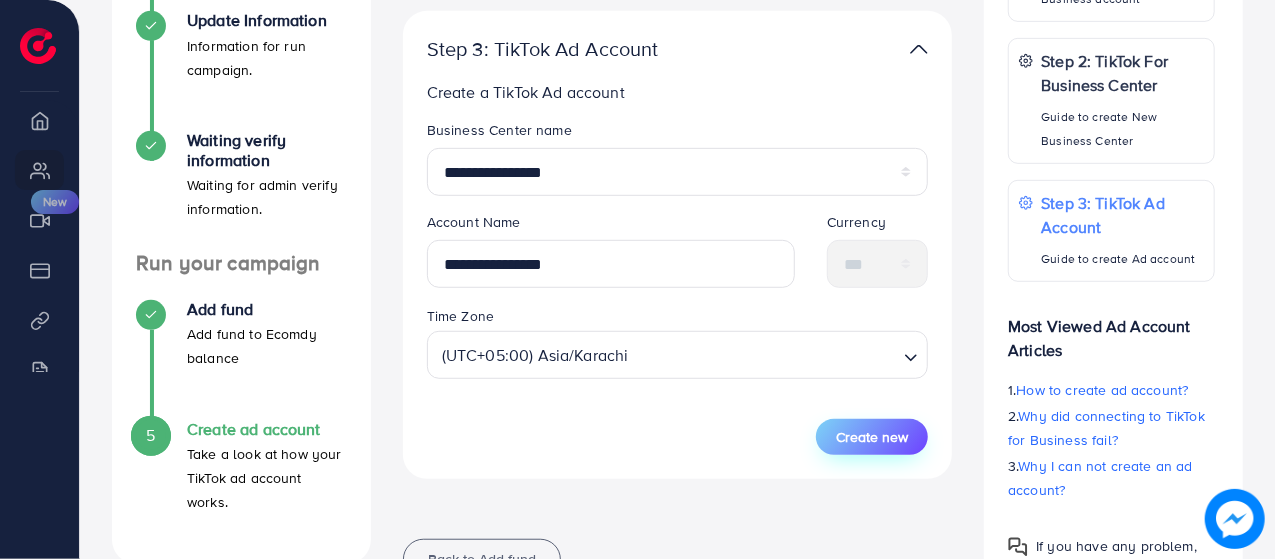 click on "Create new" at bounding box center (872, 437) 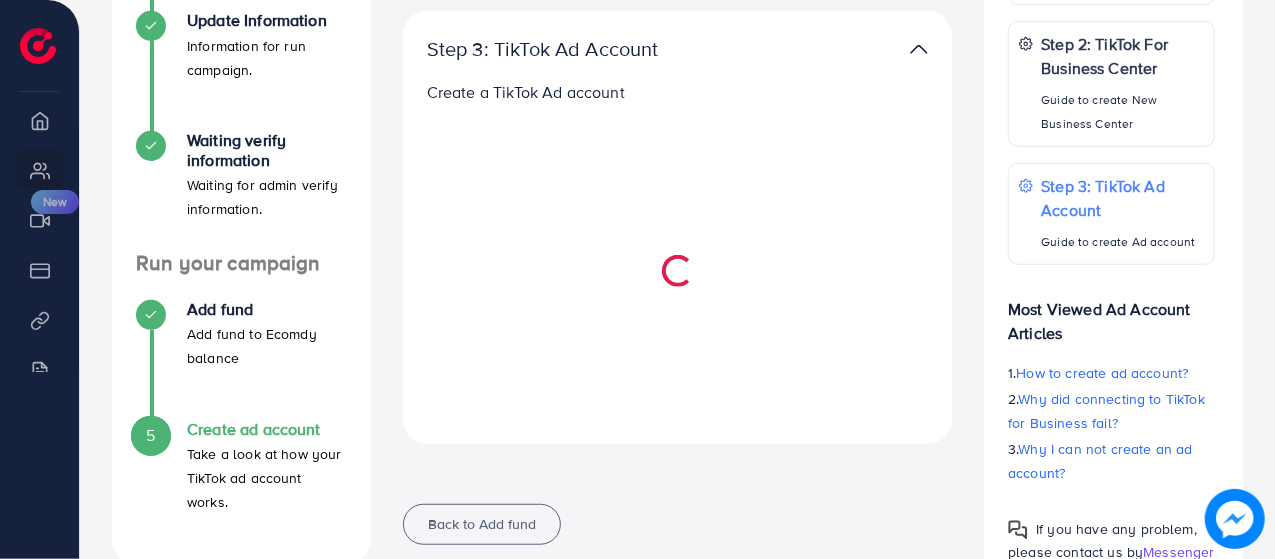 select 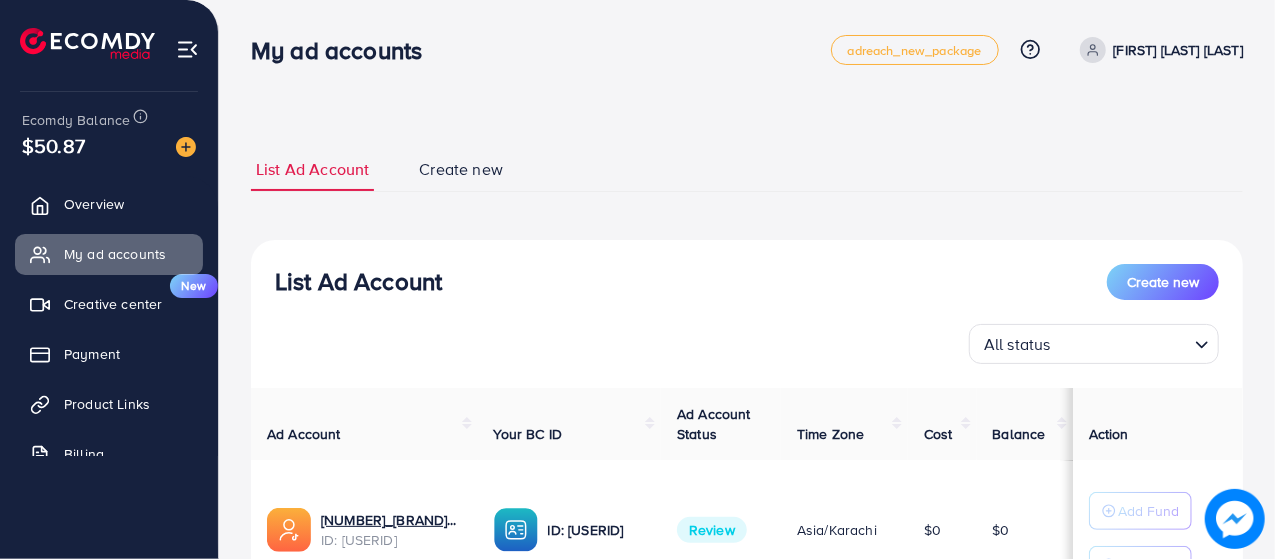 scroll, scrollTop: 184, scrollLeft: 0, axis: vertical 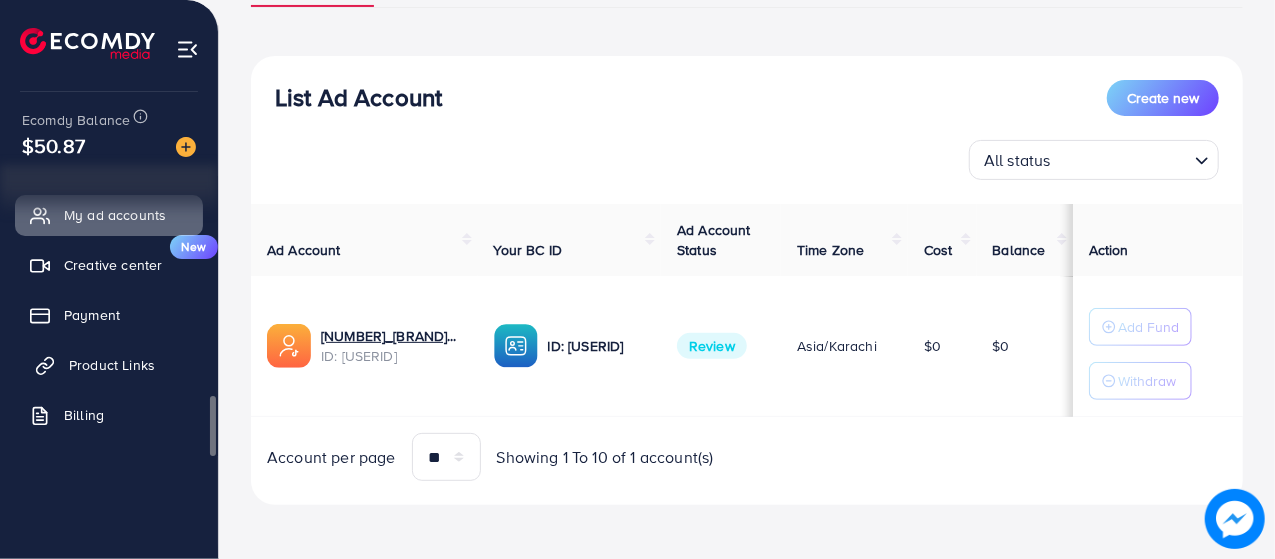 click on "Product Links" at bounding box center [112, 365] 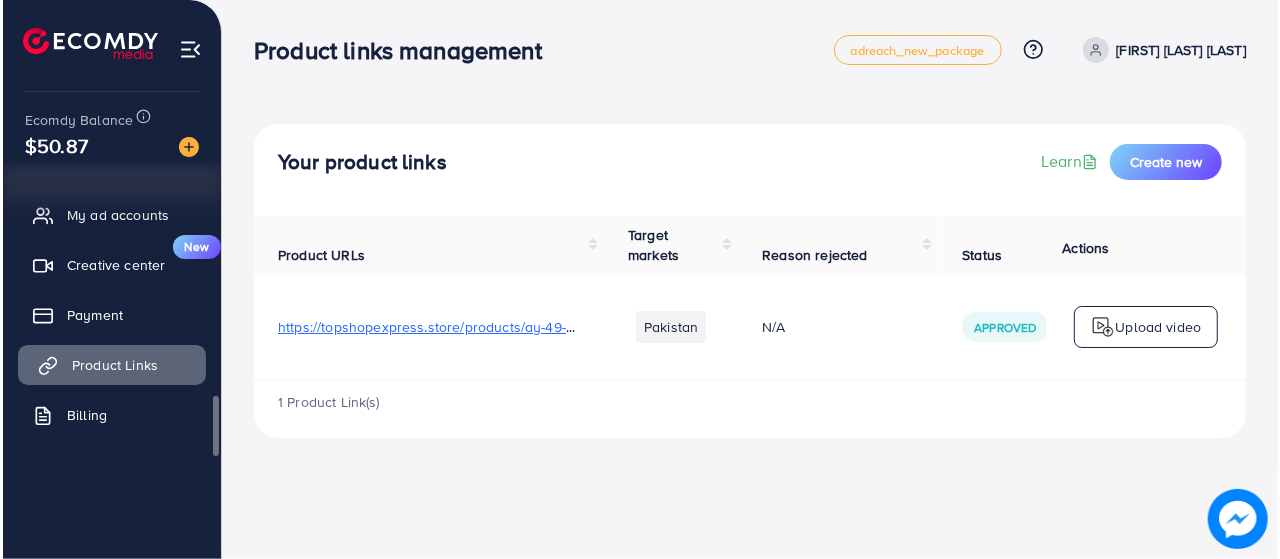 scroll, scrollTop: 0, scrollLeft: 0, axis: both 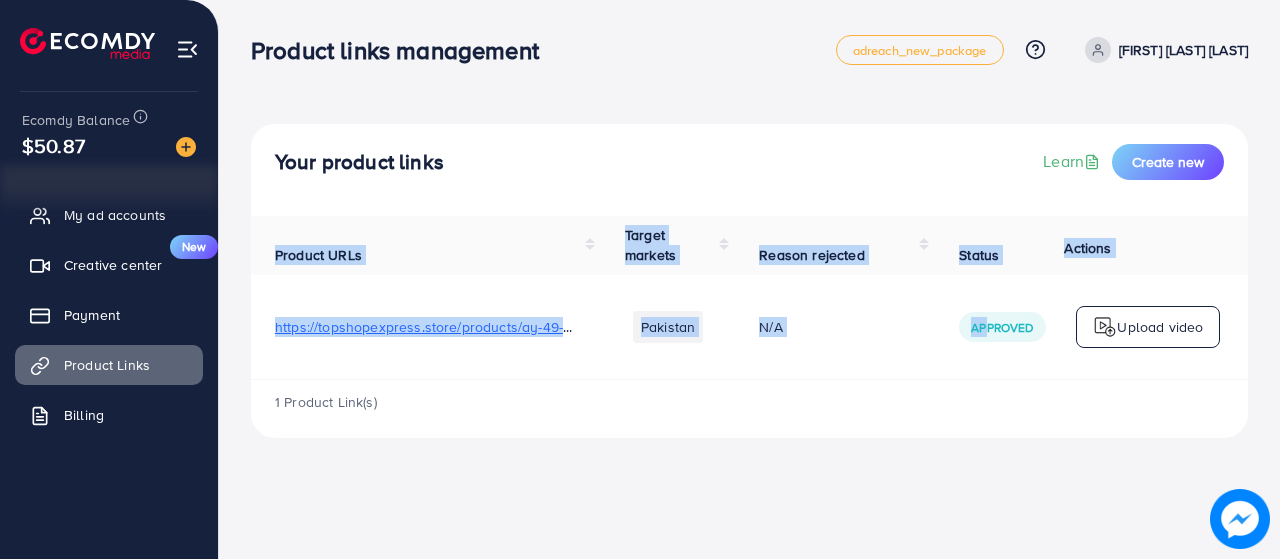 drag, startPoint x: 580, startPoint y: 384, endPoint x: 987, endPoint y: 369, distance: 407.2763 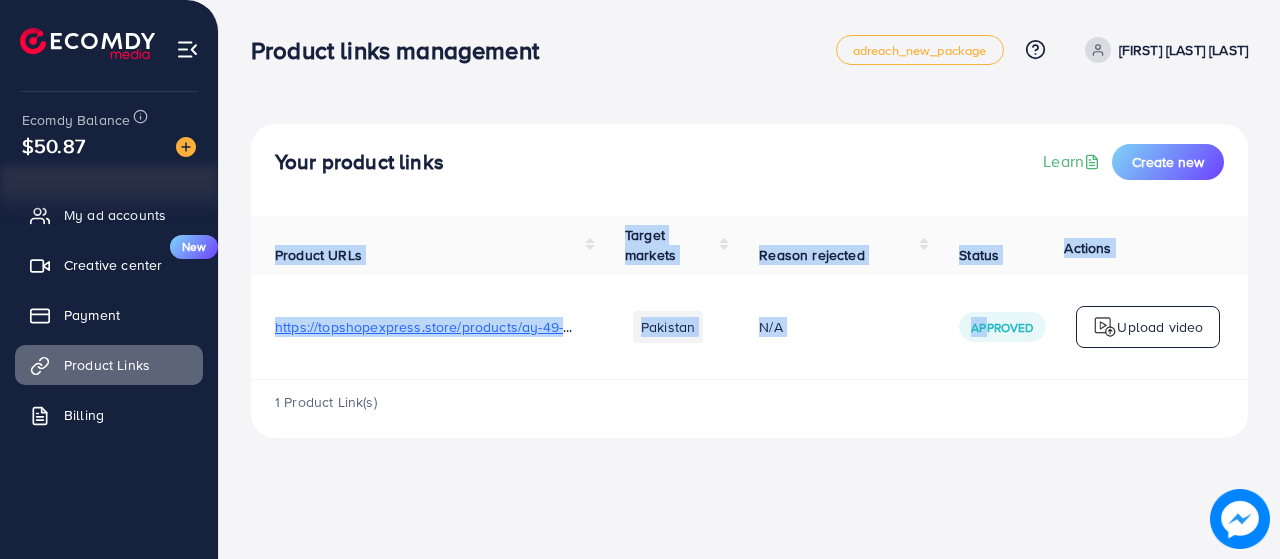 scroll, scrollTop: 0, scrollLeft: 4, axis: horizontal 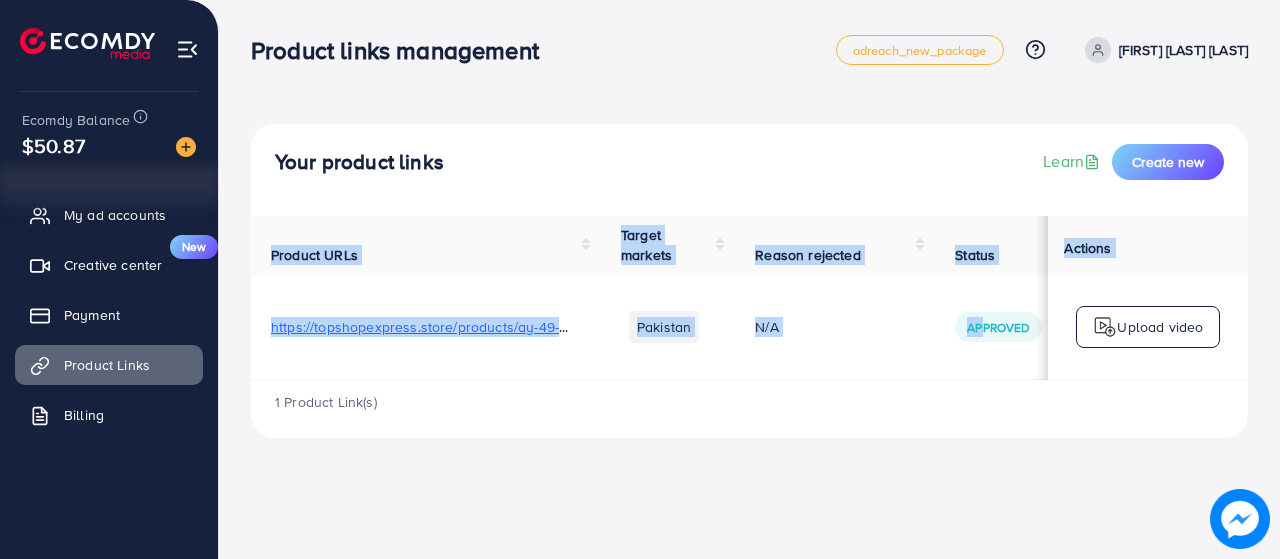 click on "N/A" at bounding box center (831, 327) 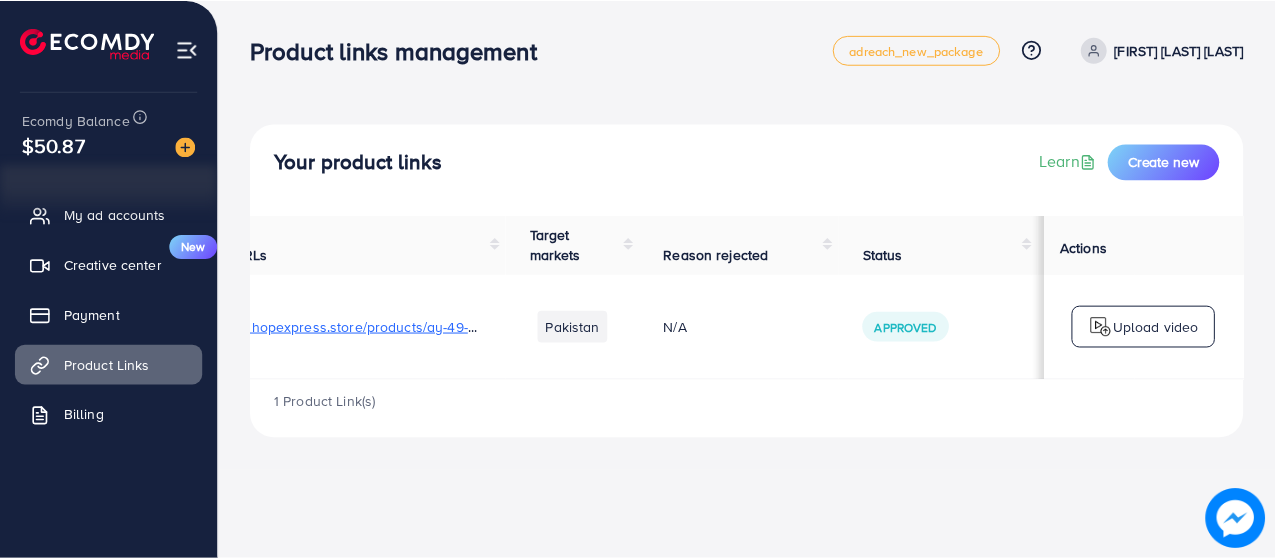 scroll, scrollTop: 0, scrollLeft: 0, axis: both 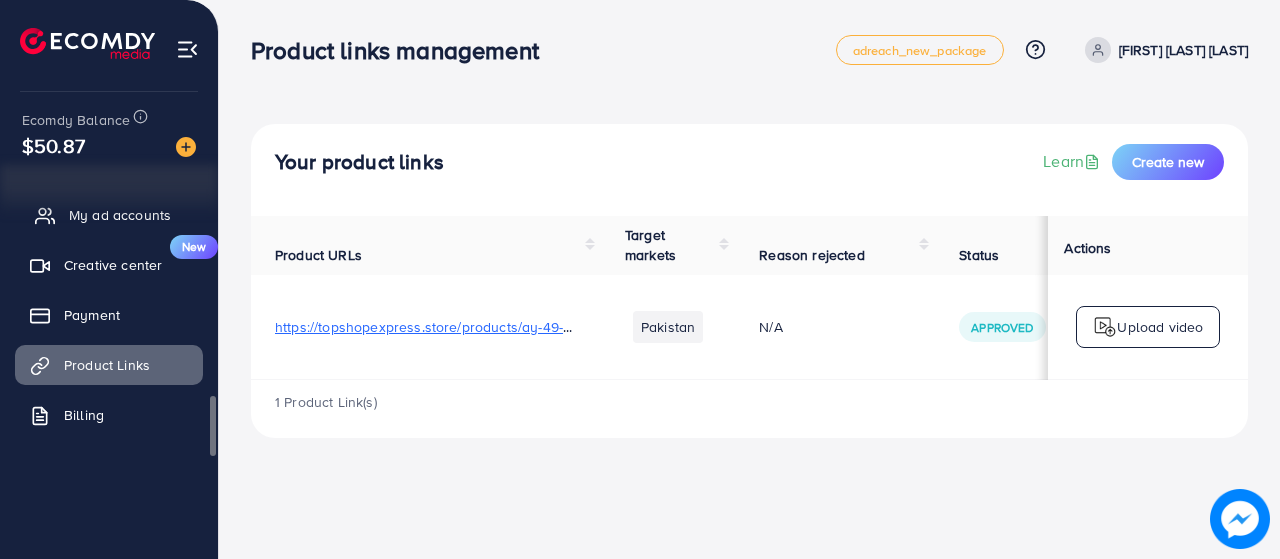 click on "My ad accounts" at bounding box center [120, 215] 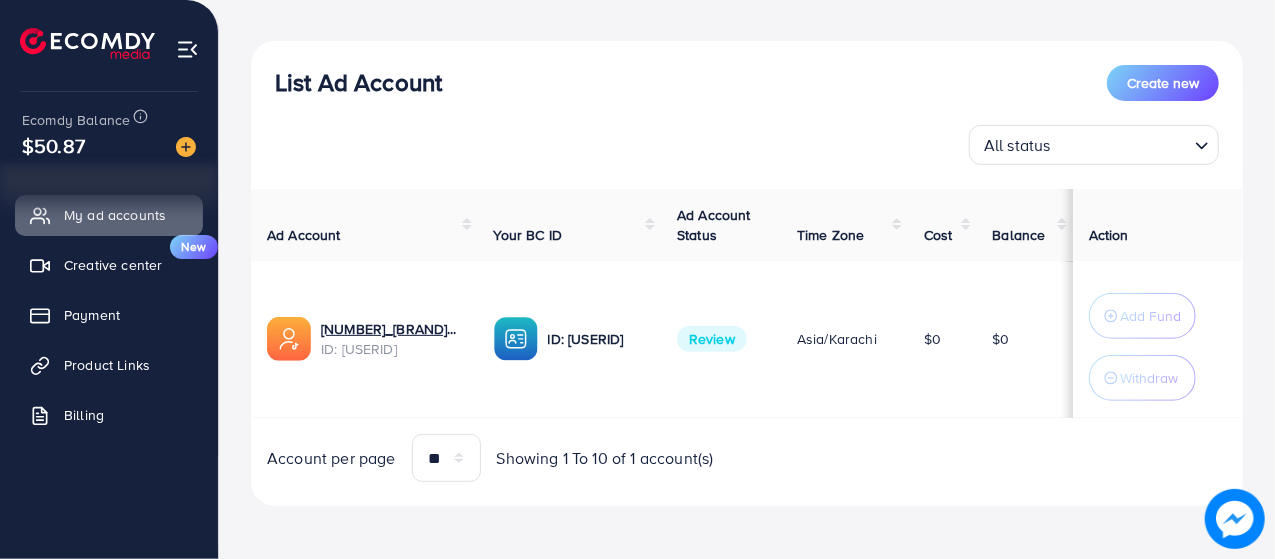 scroll, scrollTop: 200, scrollLeft: 0, axis: vertical 